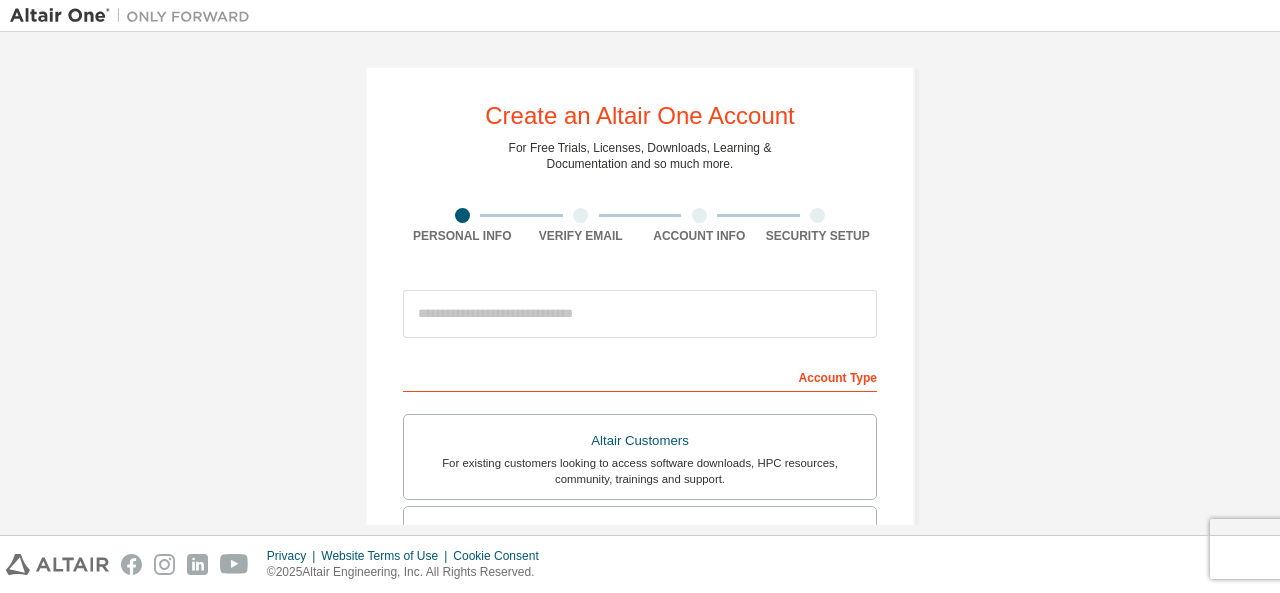 scroll, scrollTop: 0, scrollLeft: 0, axis: both 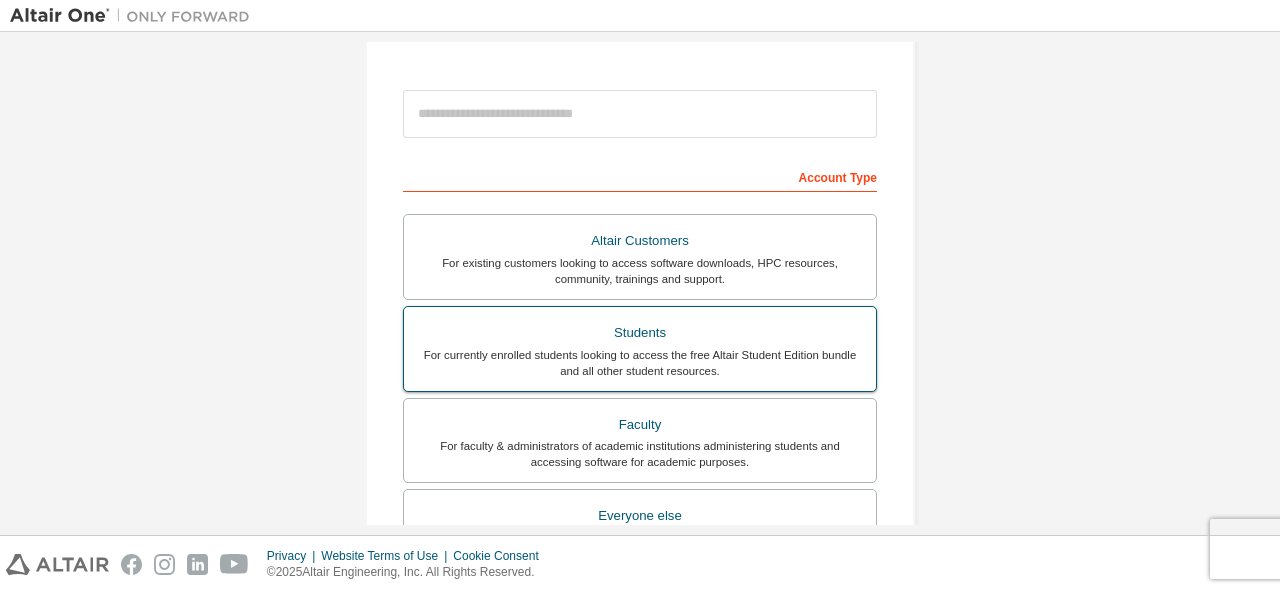 click on "For currently enrolled students looking to access the free Altair Student Edition bundle and all other student resources." at bounding box center (640, 363) 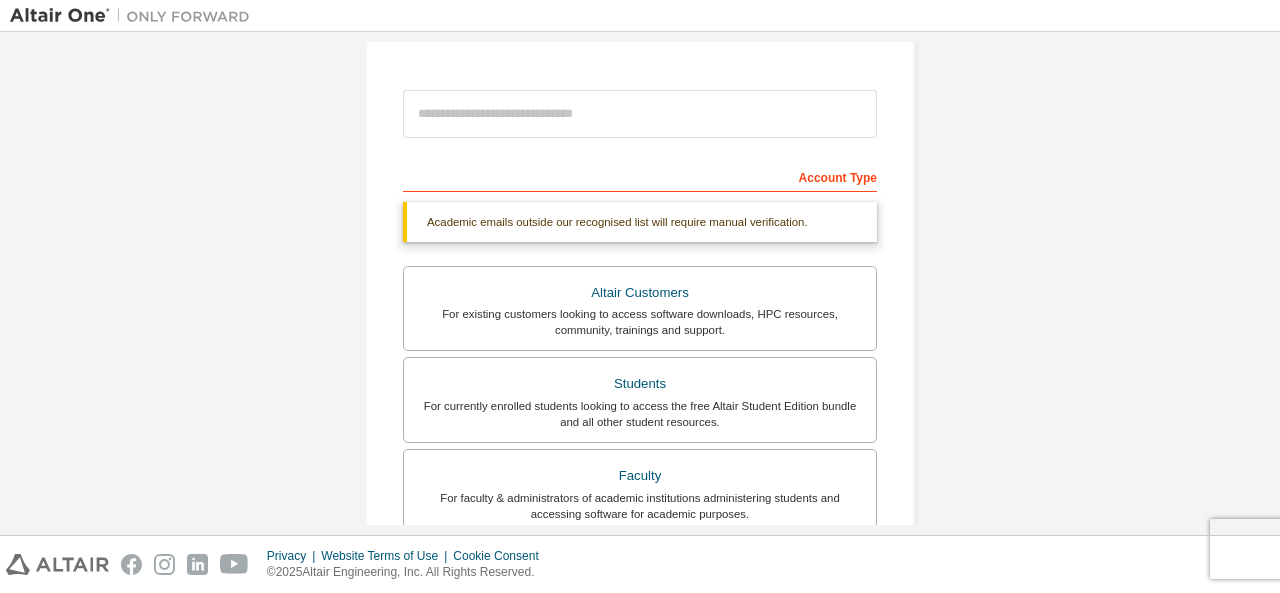 scroll, scrollTop: 100, scrollLeft: 0, axis: vertical 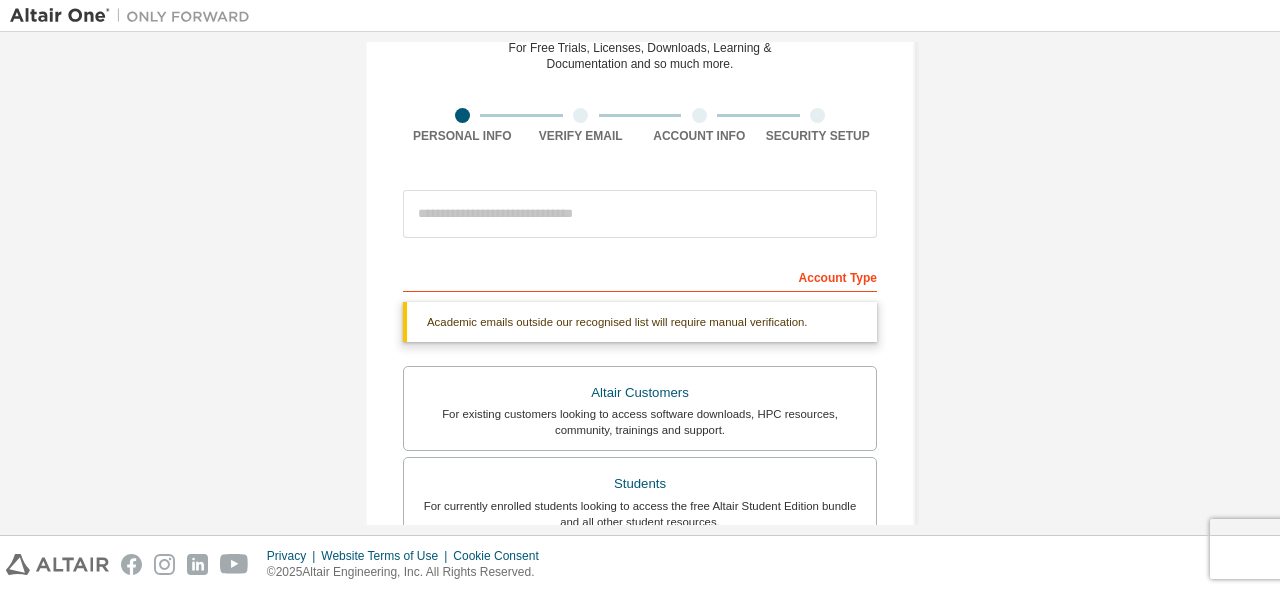 click at bounding box center (640, 214) 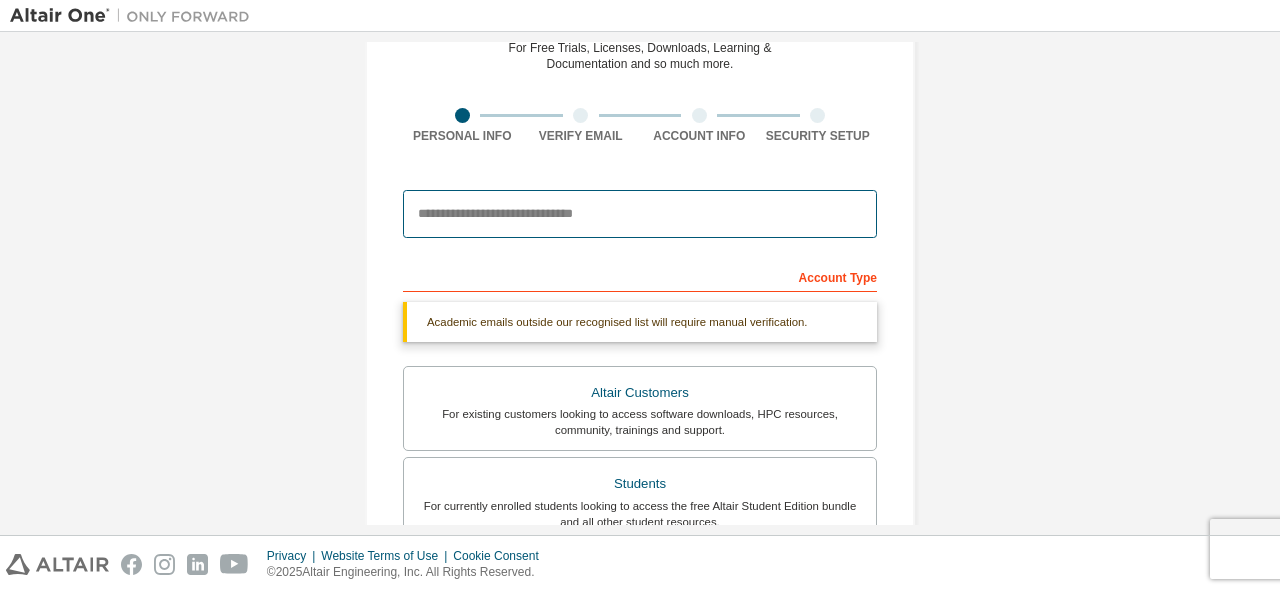 drag, startPoint x: 566, startPoint y: 207, endPoint x: 559, endPoint y: 181, distance: 26.925823 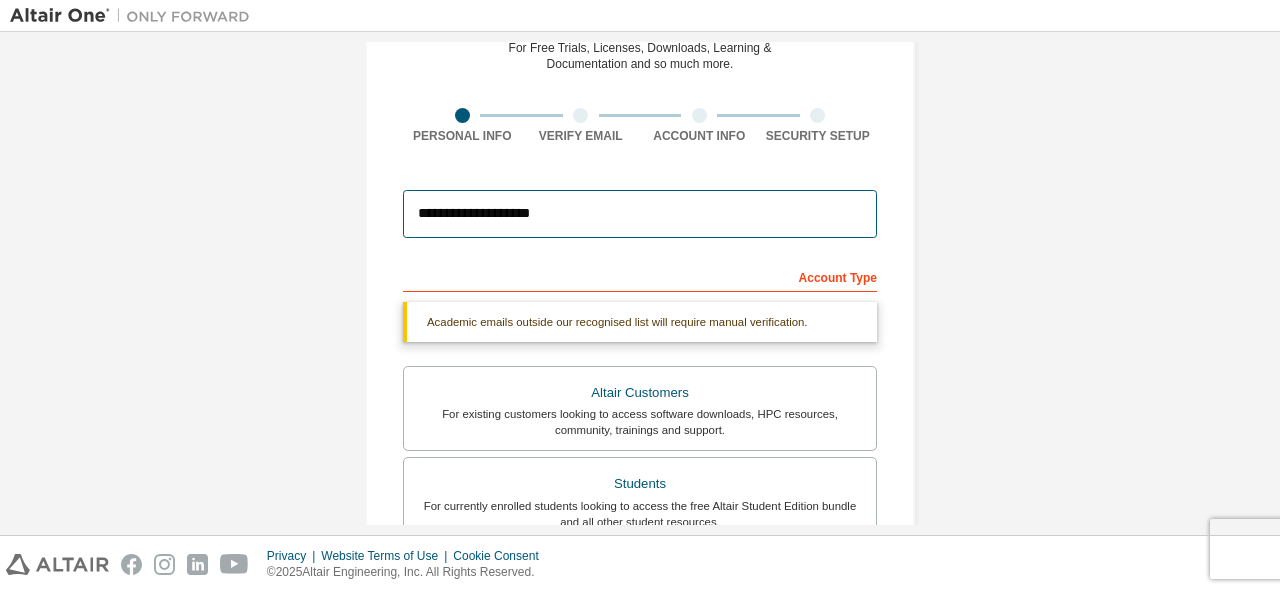 click on "**********" at bounding box center (640, 214) 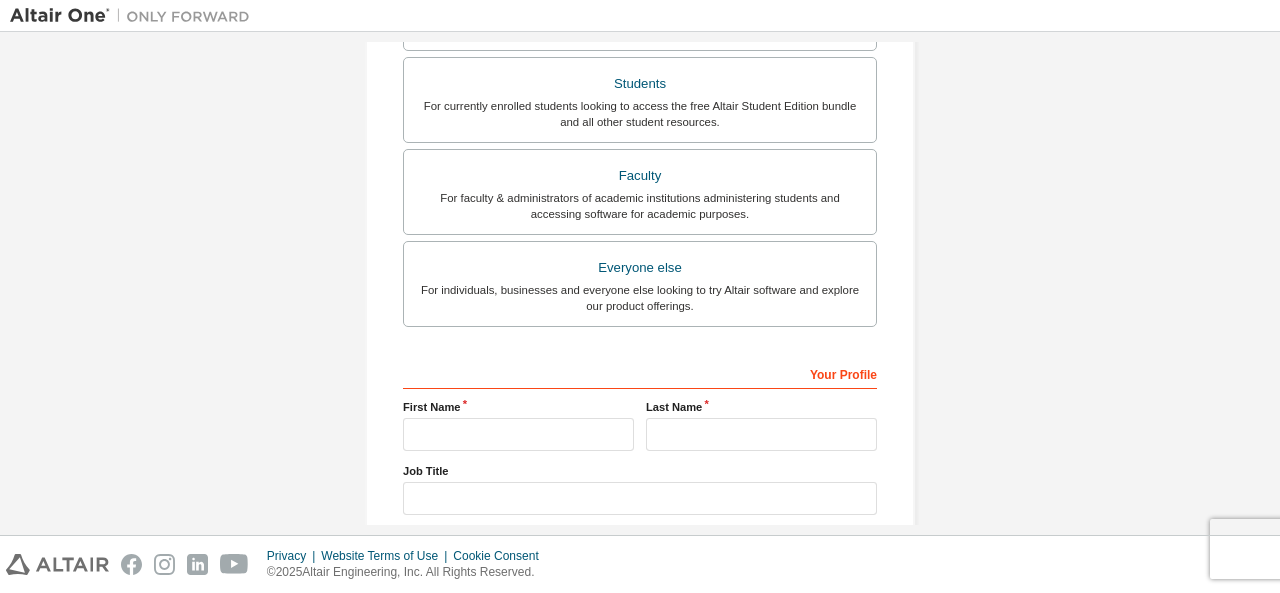 scroll, scrollTop: 622, scrollLeft: 0, axis: vertical 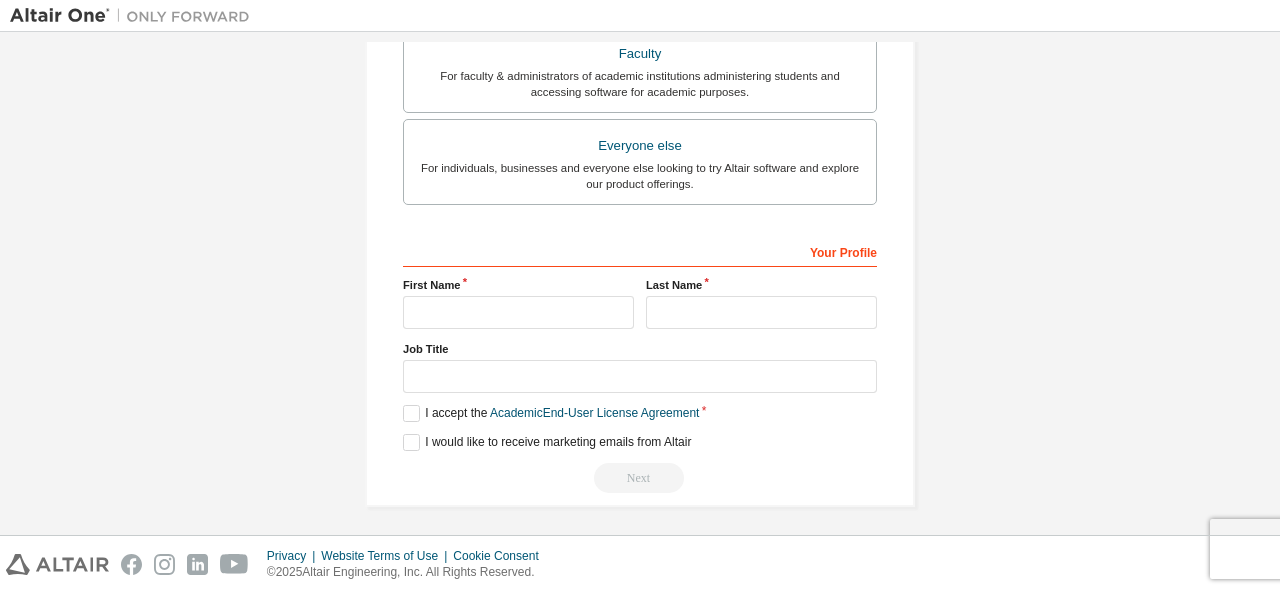 type on "**********" 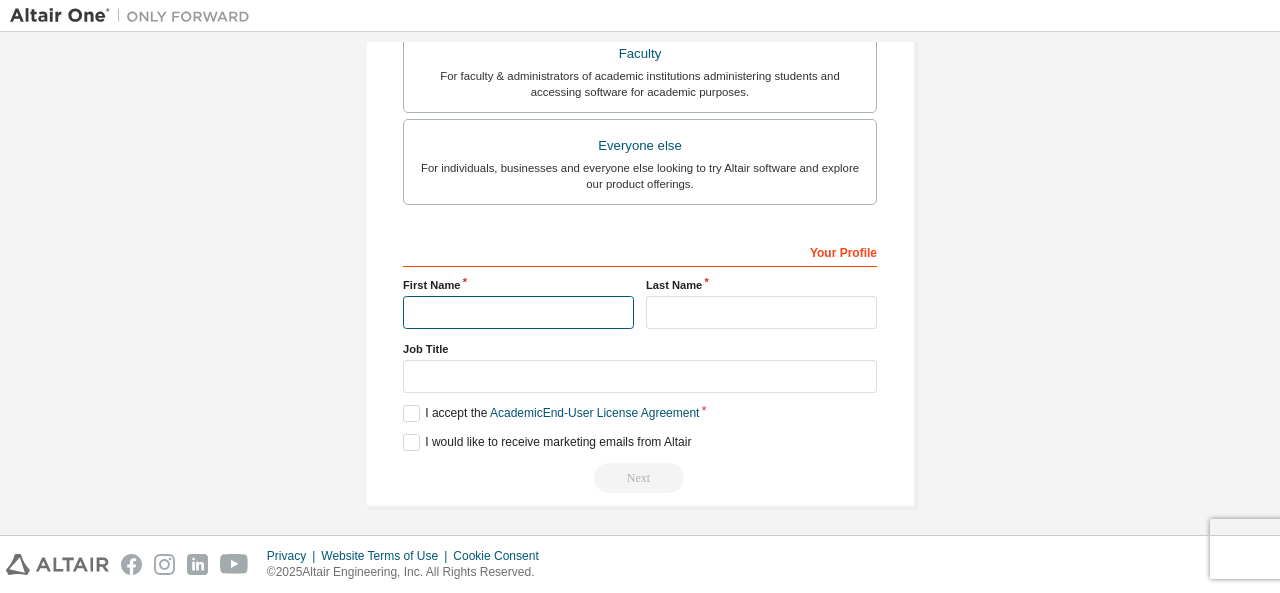 click at bounding box center [518, 312] 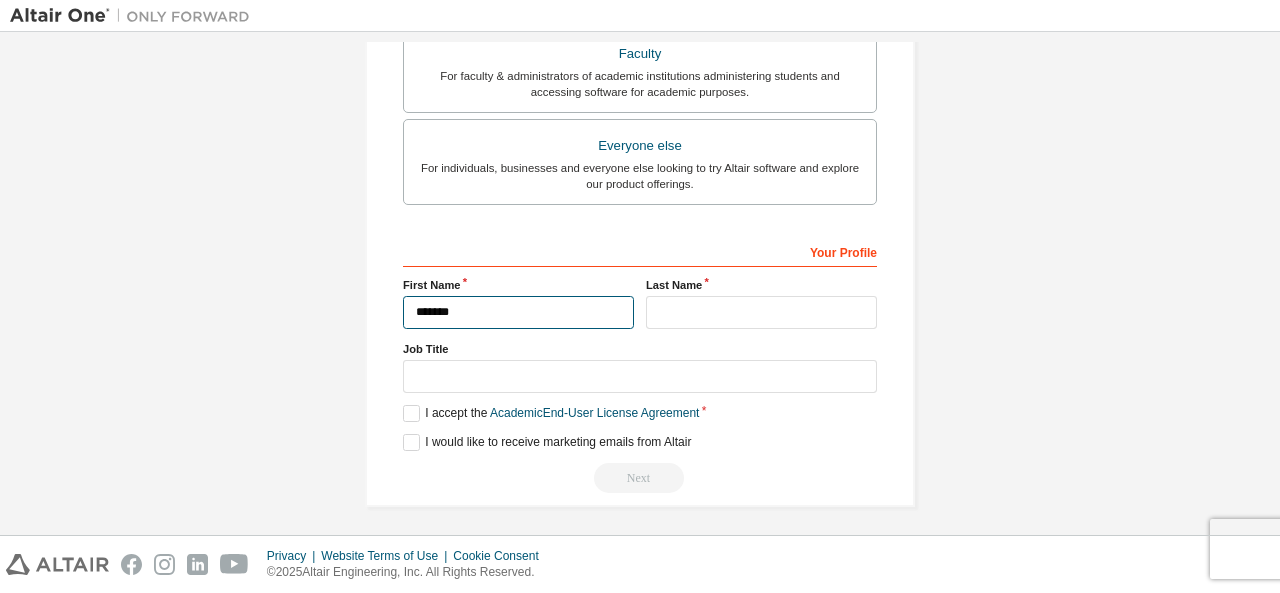 type on "*******" 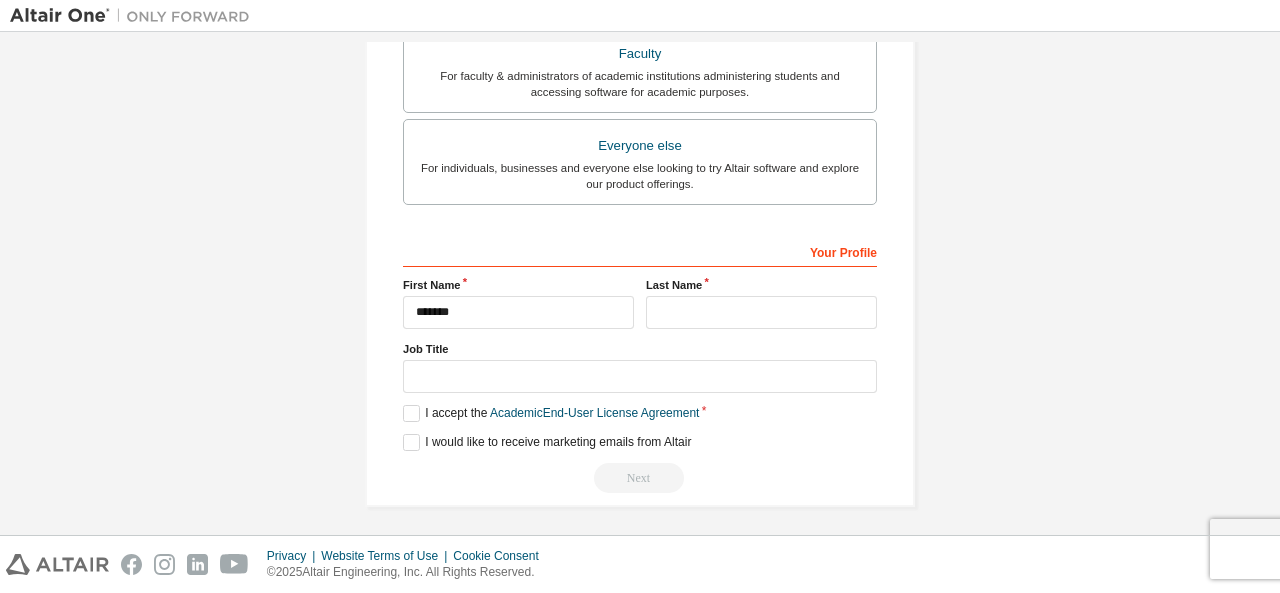click on "Last Name" at bounding box center [761, 285] 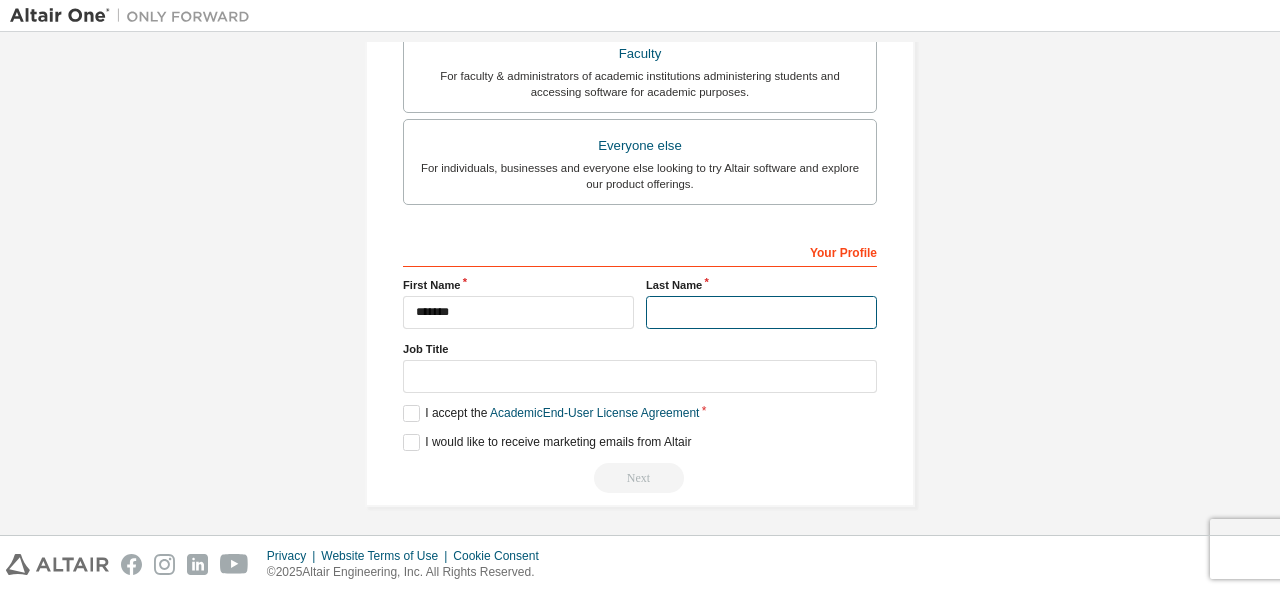 click at bounding box center [761, 312] 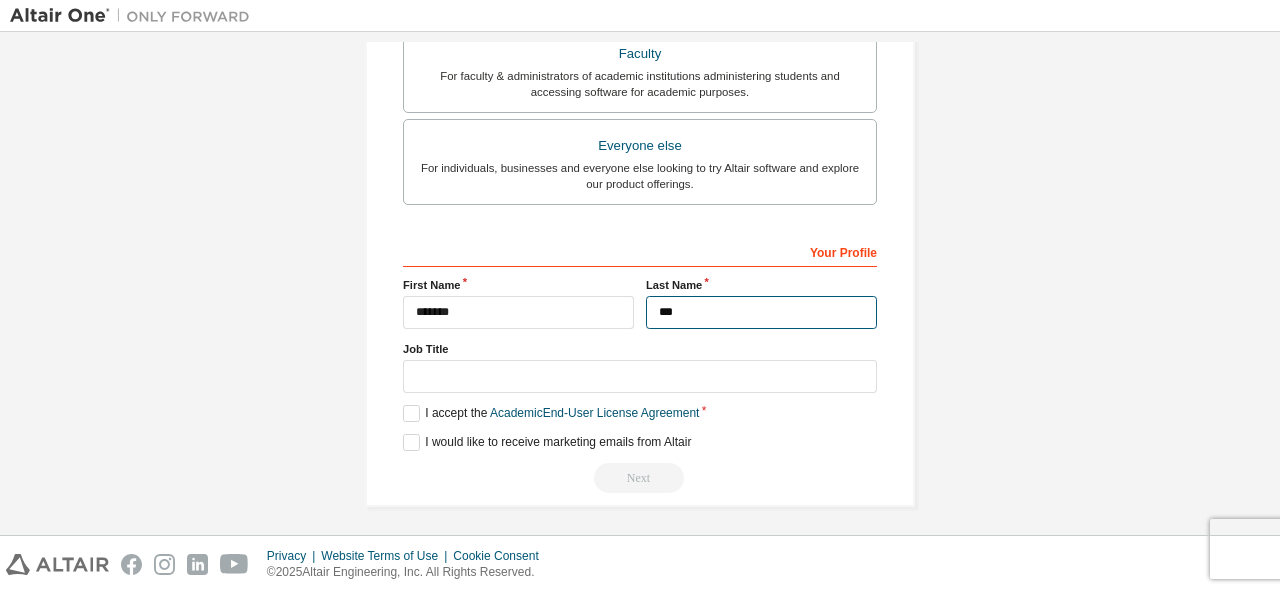 type on "***" 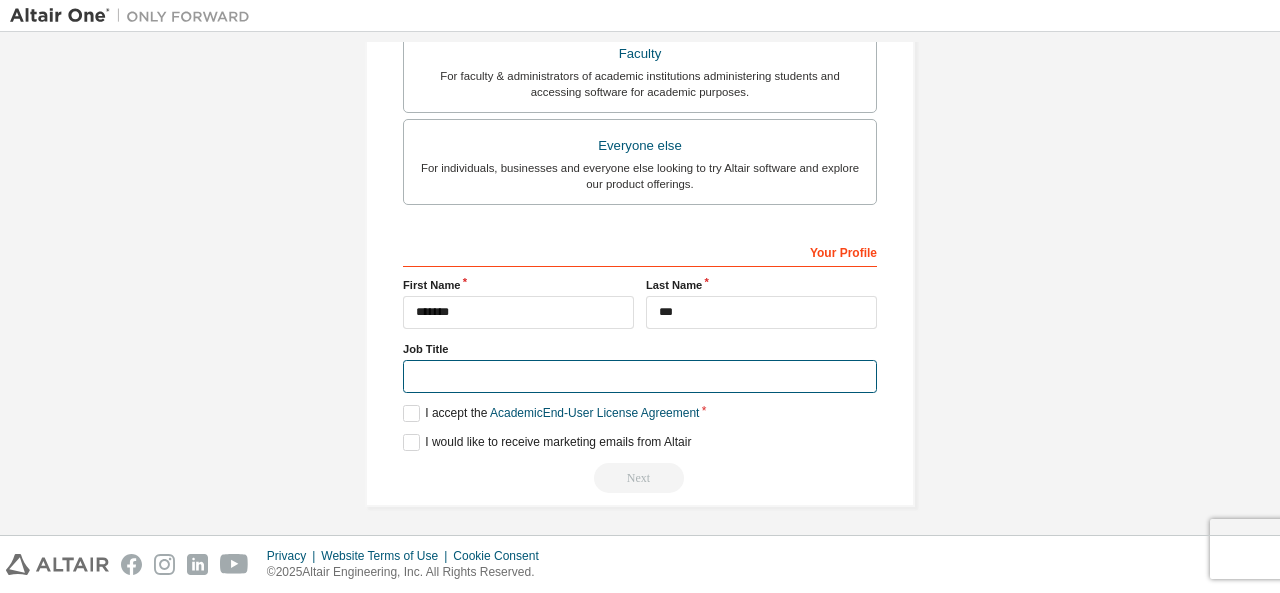 click at bounding box center [640, 376] 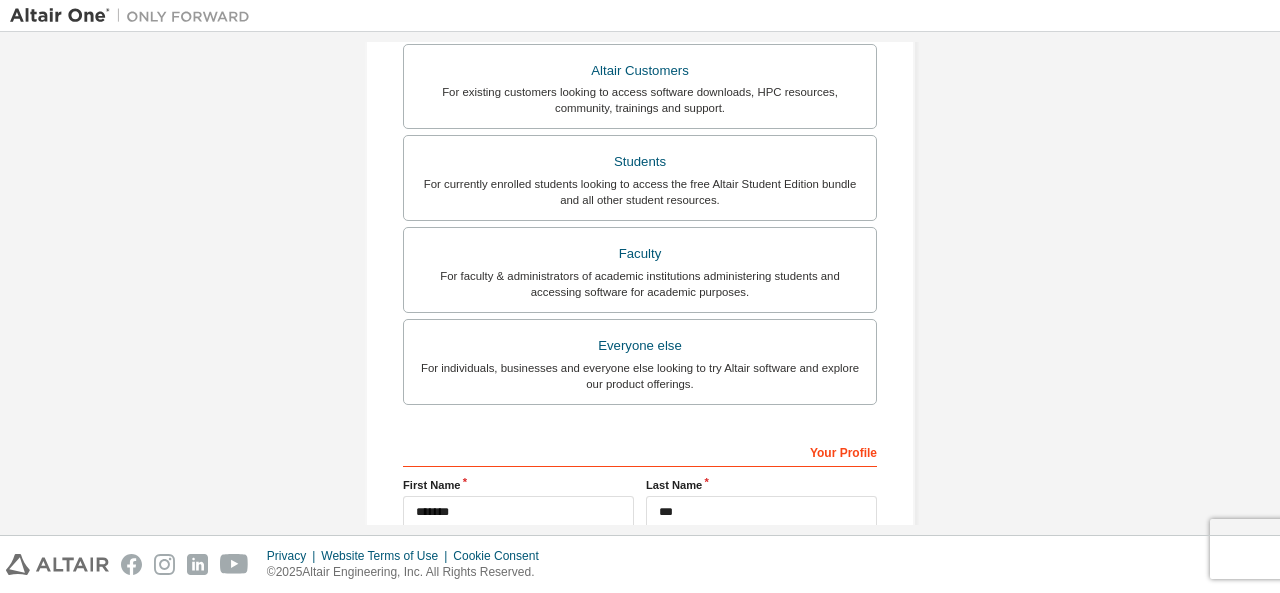 scroll, scrollTop: 622, scrollLeft: 0, axis: vertical 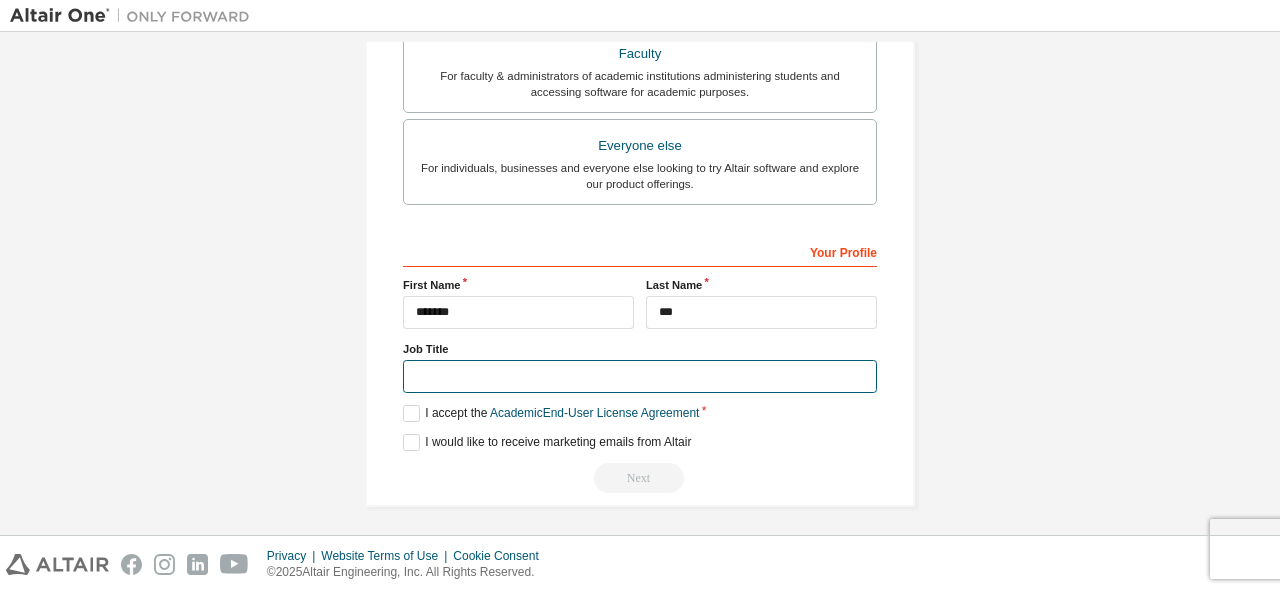 click at bounding box center [640, 376] 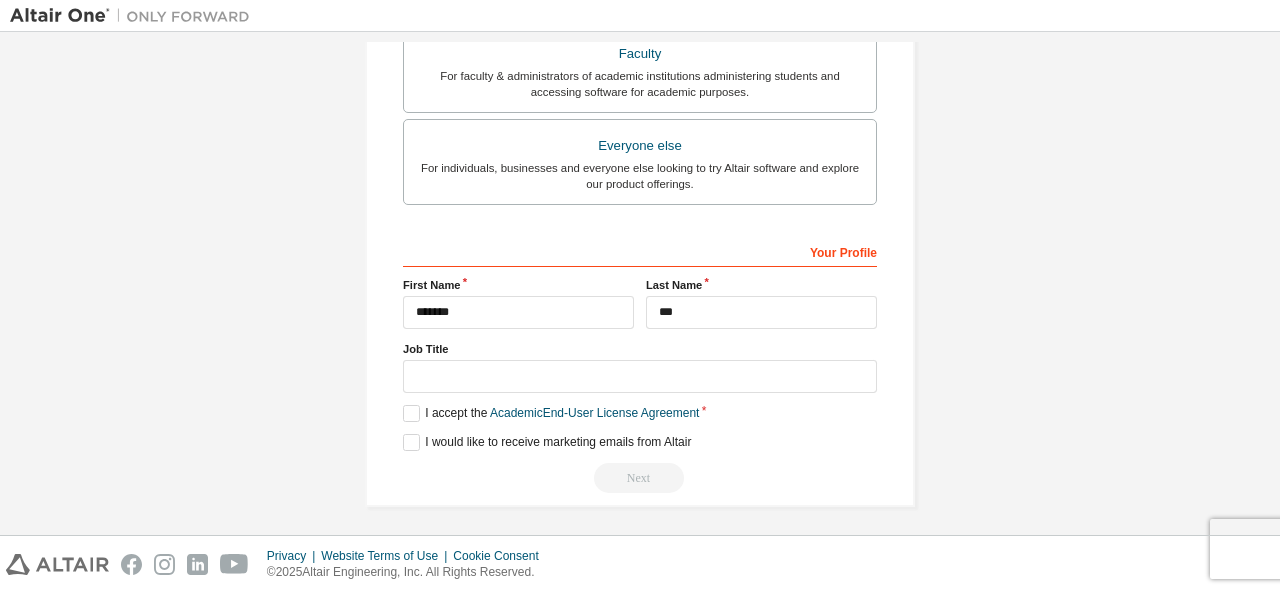 click on "Your Profile [FIRST] [LAST] *** Job Title Please provide [STATE]/Province to help us route sales and support resources to you more efficiently. I accept the   Academic   End-User License Agreement I would like to receive marketing emails from Altair Next" at bounding box center (640, 364) 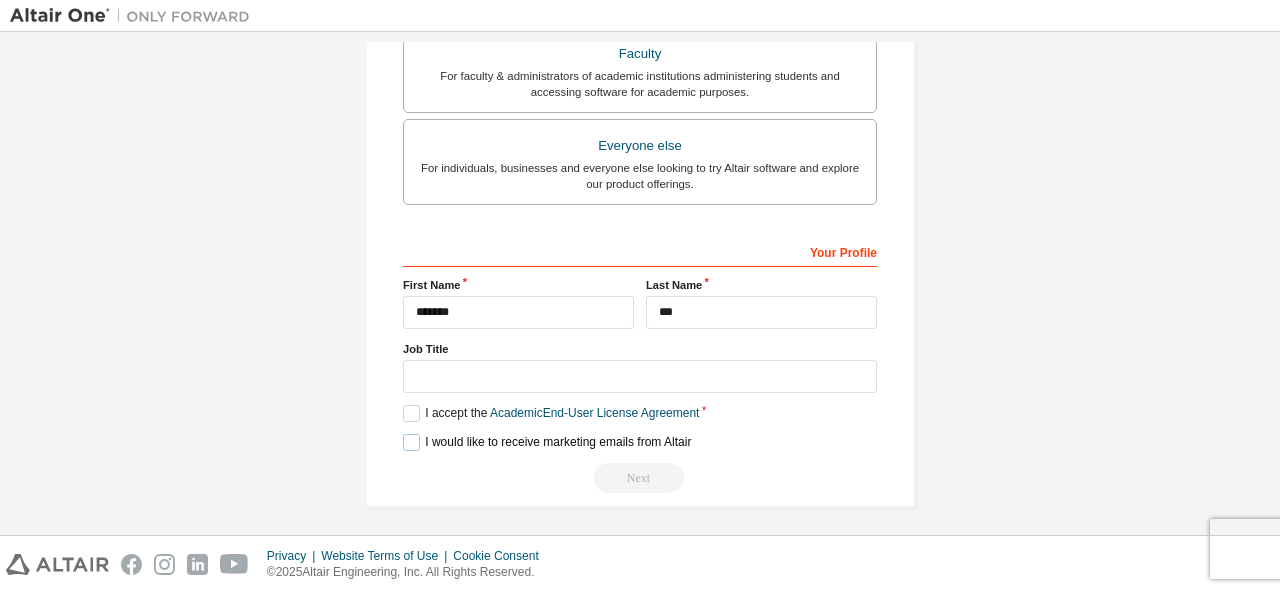 click on "I would like to receive marketing emails from Altair" at bounding box center [547, 442] 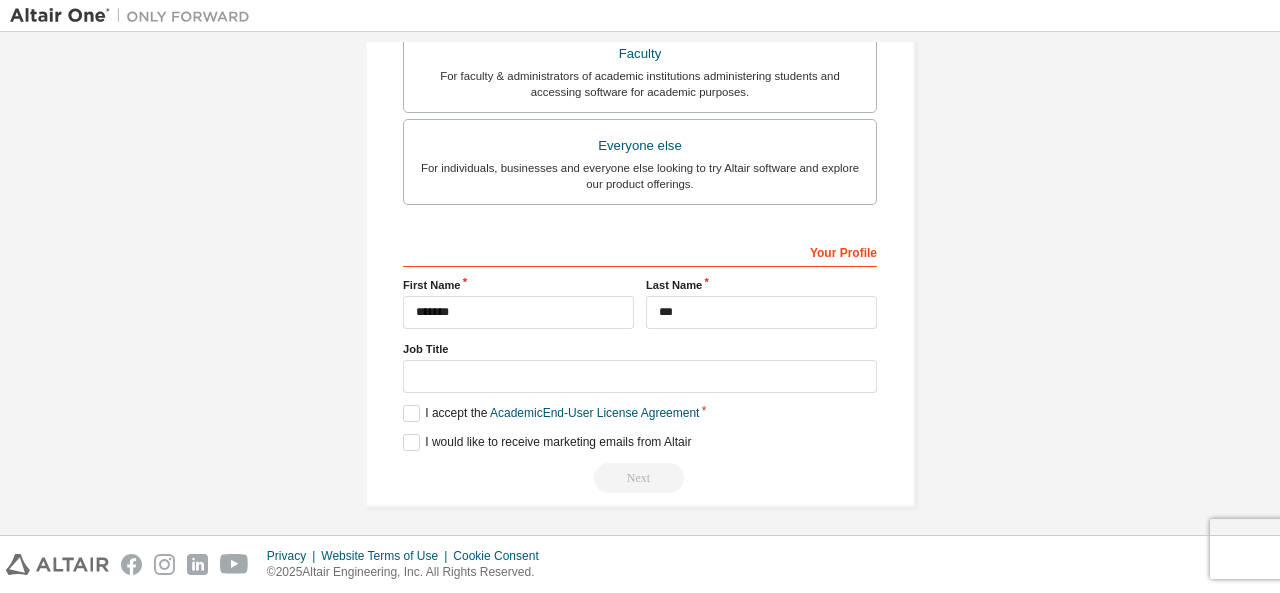 click on "Your Profile [FIRST] [LAST] *** Job Title Please provide [STATE]/Province to help us route sales and support resources to you more efficiently. I accept the   Academic   End-User License Agreement I would like to receive marketing emails from Altair Next" at bounding box center [640, 364] 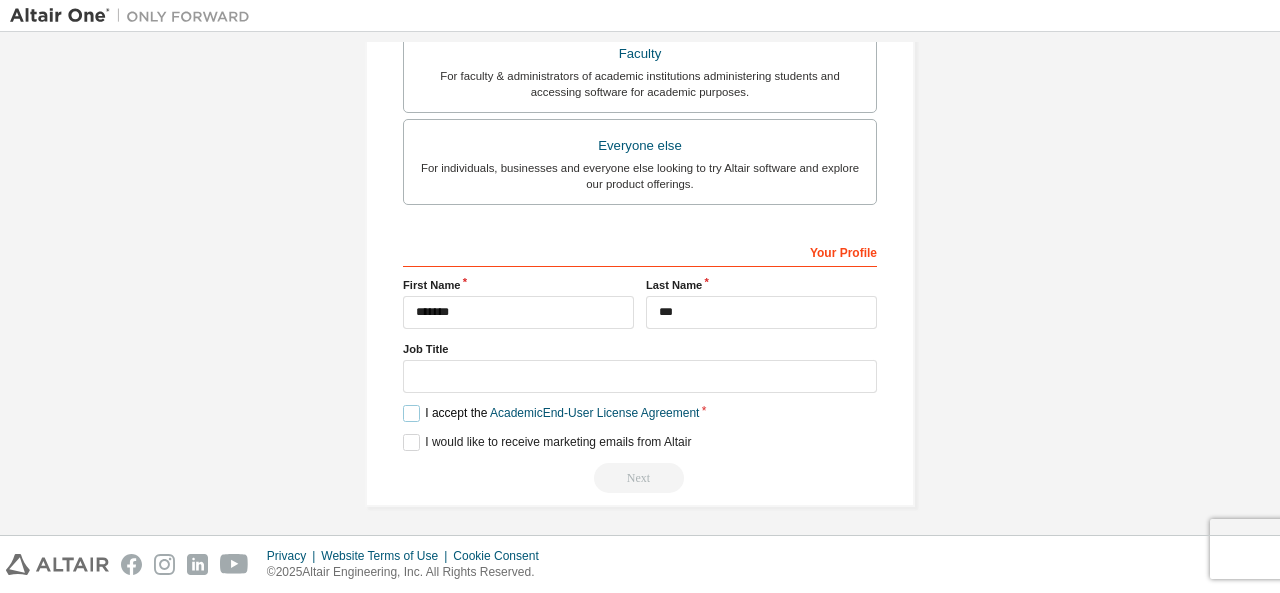 click on "I accept the   Academic   End-User License Agreement" at bounding box center (551, 413) 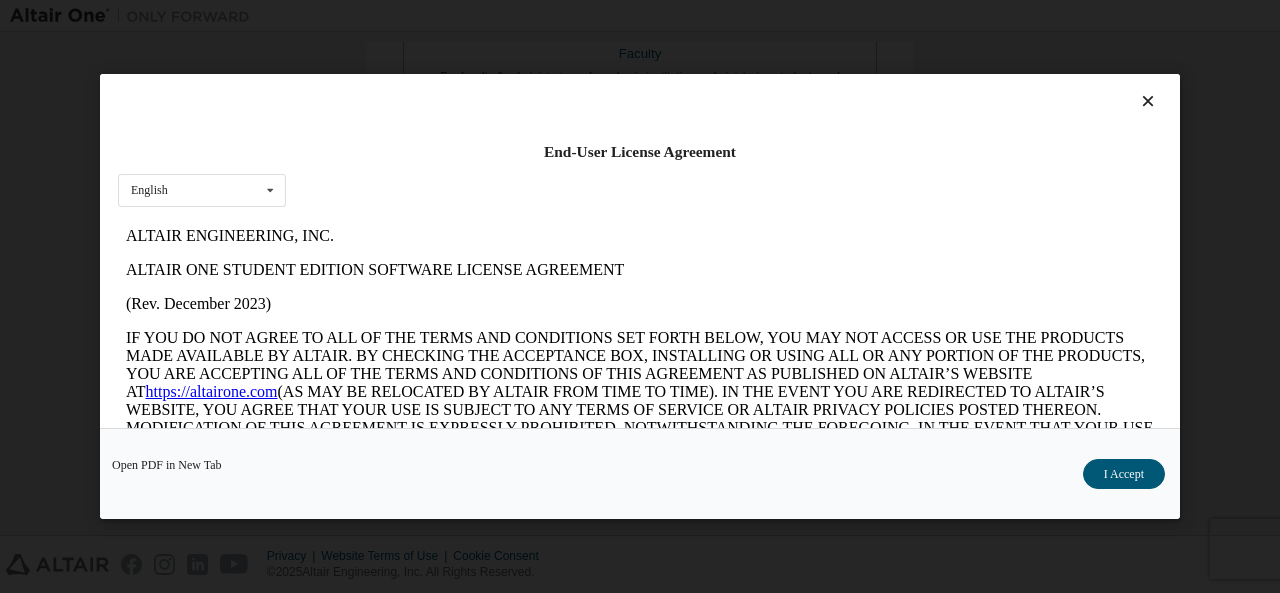 scroll, scrollTop: 0, scrollLeft: 0, axis: both 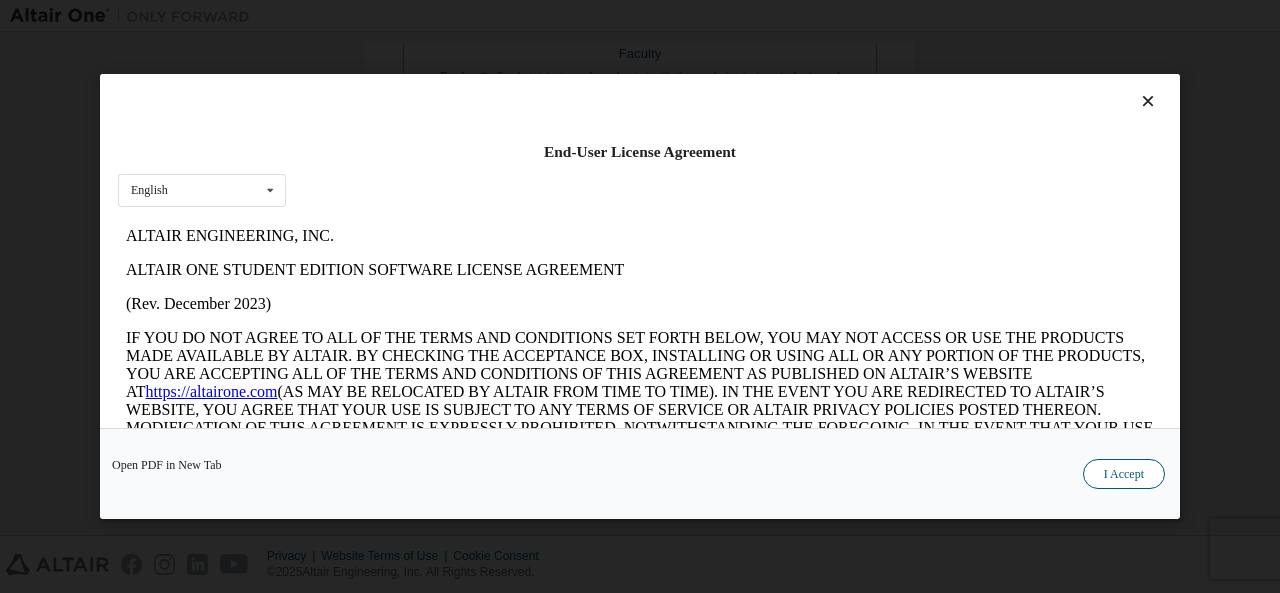 click on "I Accept" at bounding box center (1124, 474) 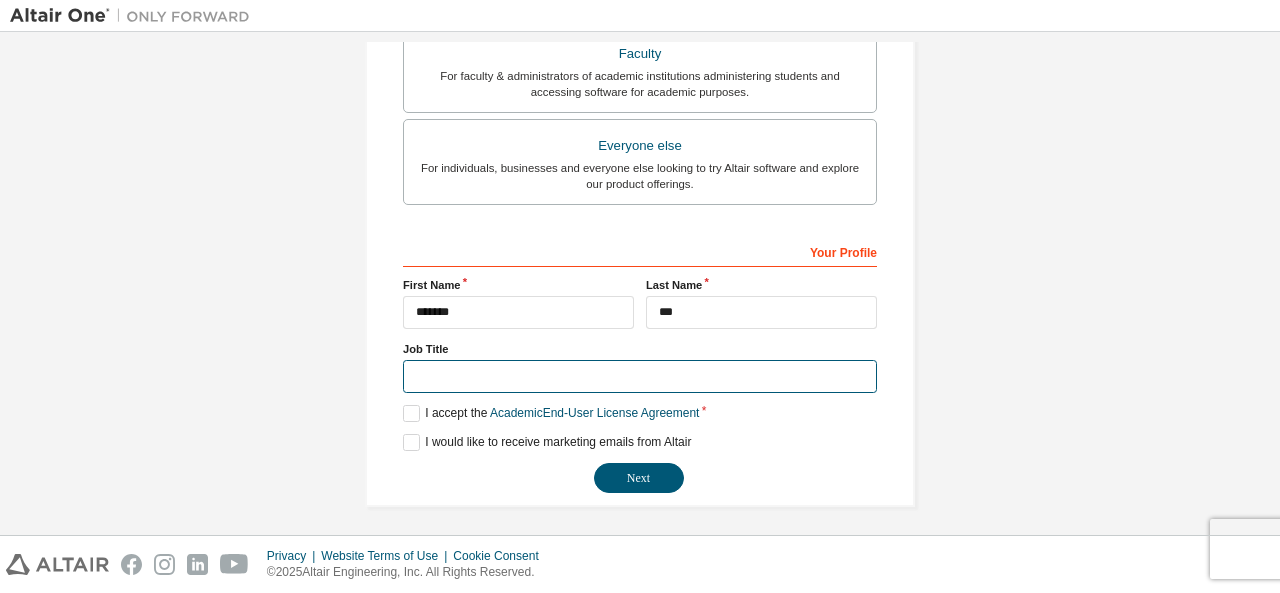 click at bounding box center [640, 376] 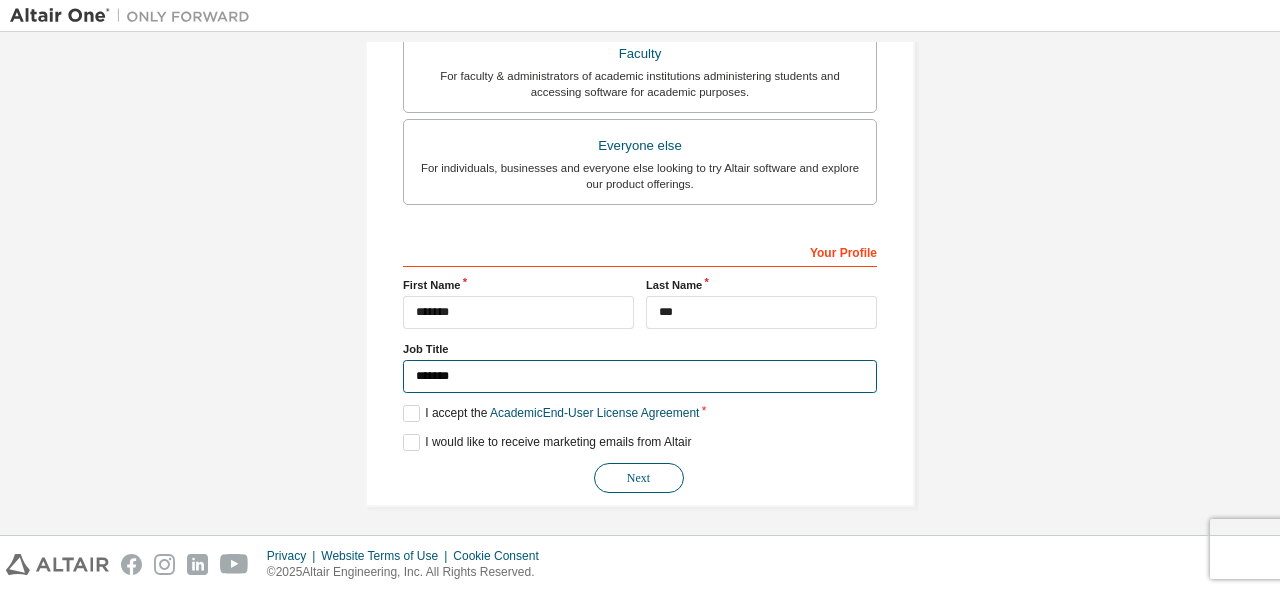 type on "*******" 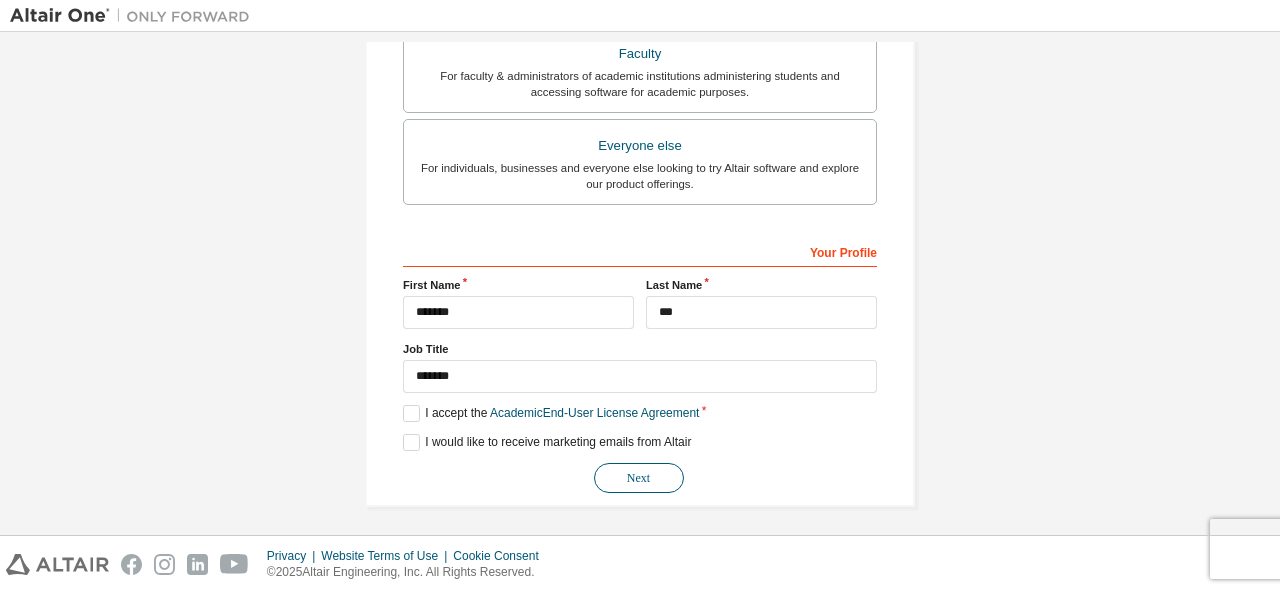 click on "Next" at bounding box center [639, 478] 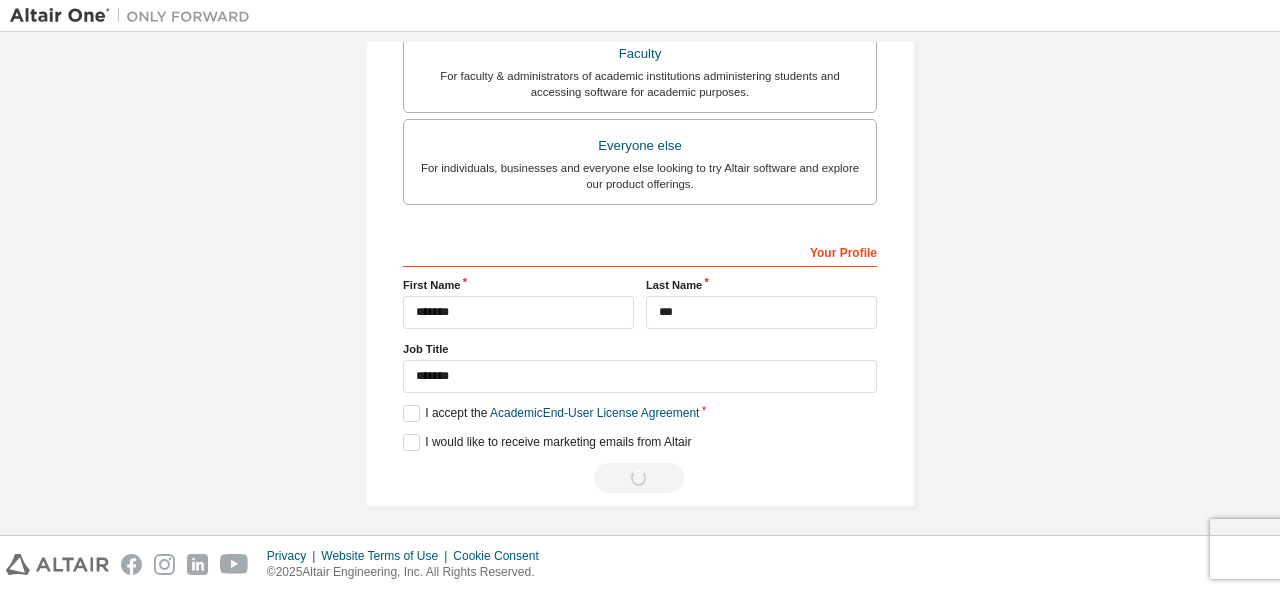 scroll, scrollTop: 0, scrollLeft: 0, axis: both 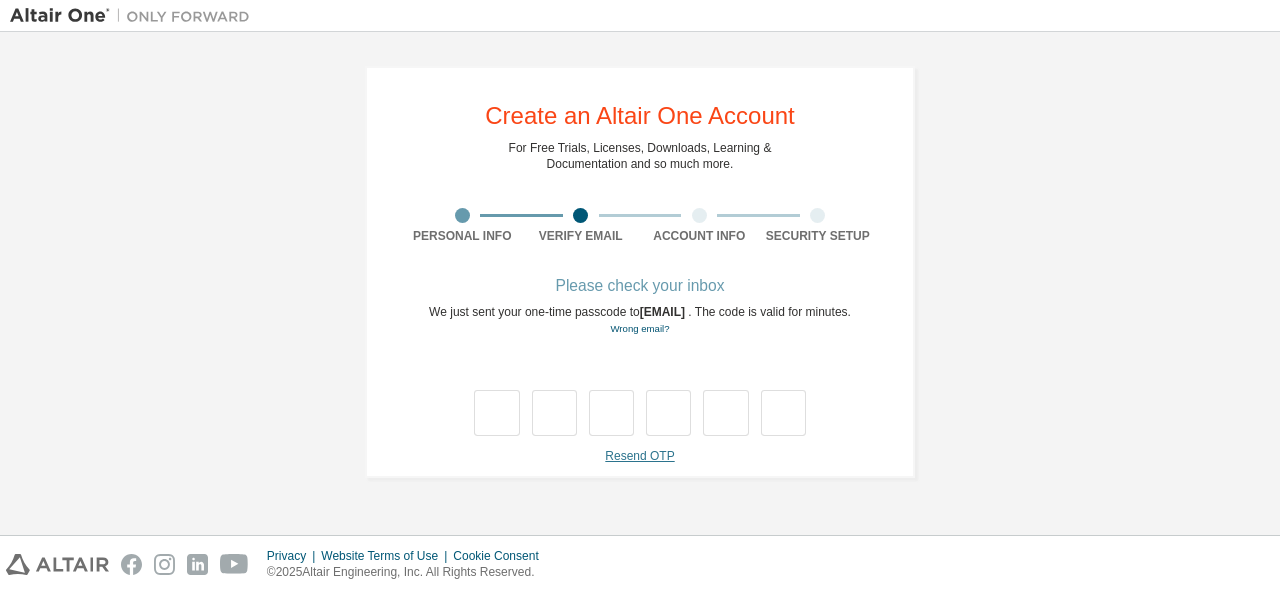 drag, startPoint x: 616, startPoint y: 473, endPoint x: 627, endPoint y: 473, distance: 11 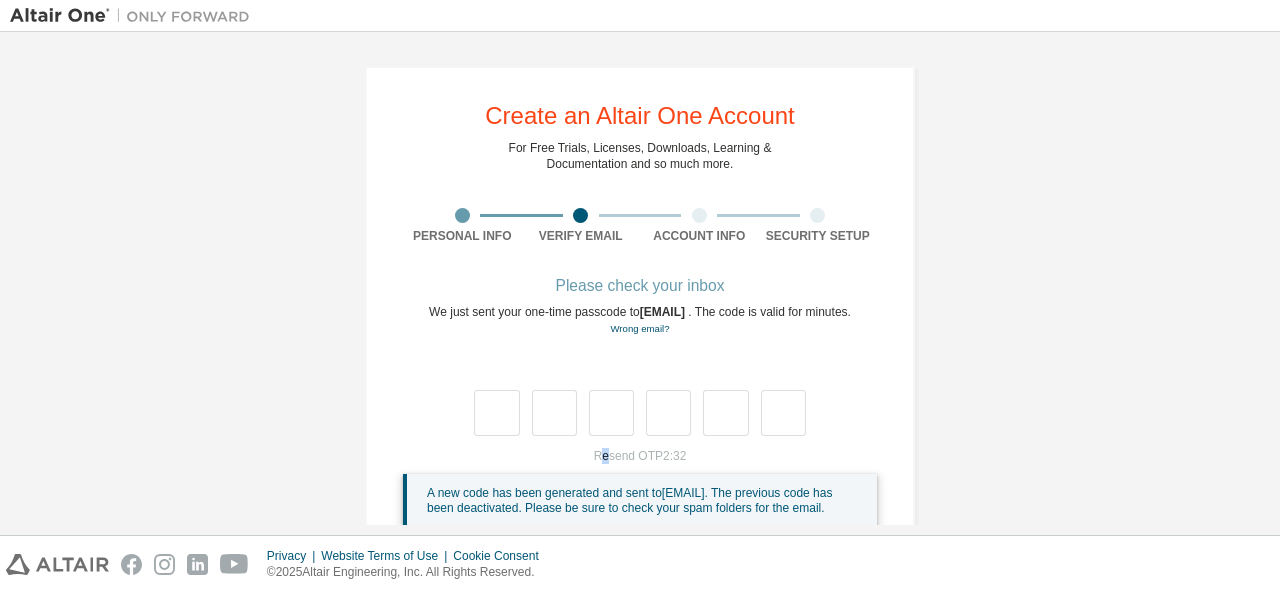 scroll, scrollTop: 70, scrollLeft: 0, axis: vertical 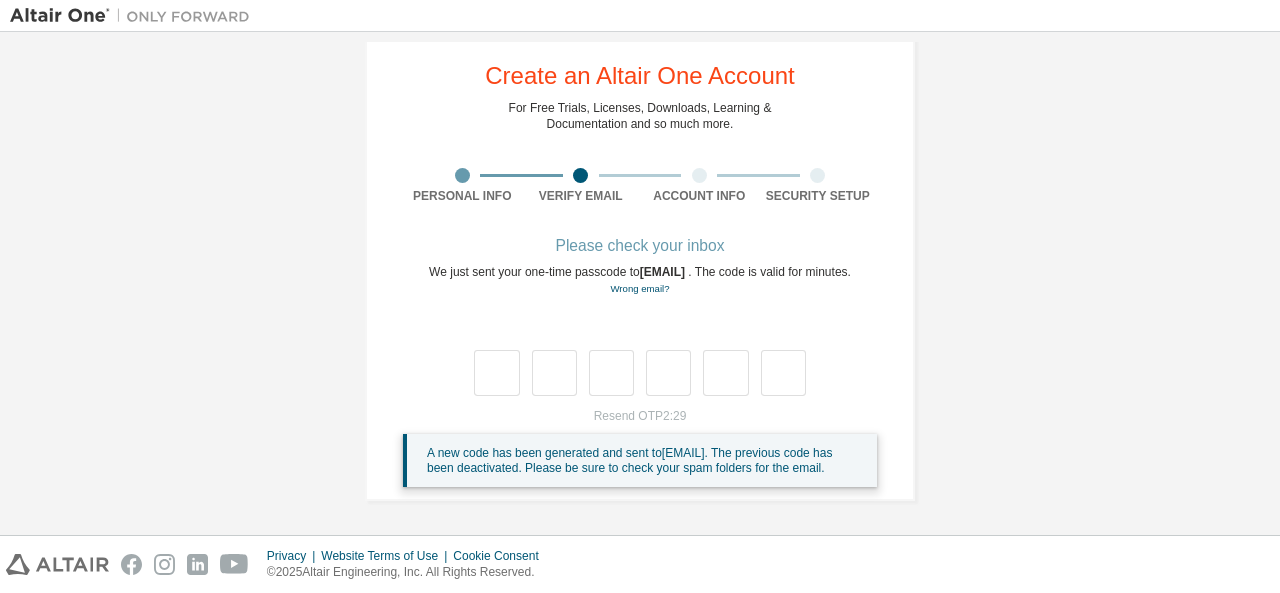 click on "A new code has been generated and sent to  [EMAIL] . The previous code has been deactivated. Please be sure to check your spam folders for the email." at bounding box center [644, 460] 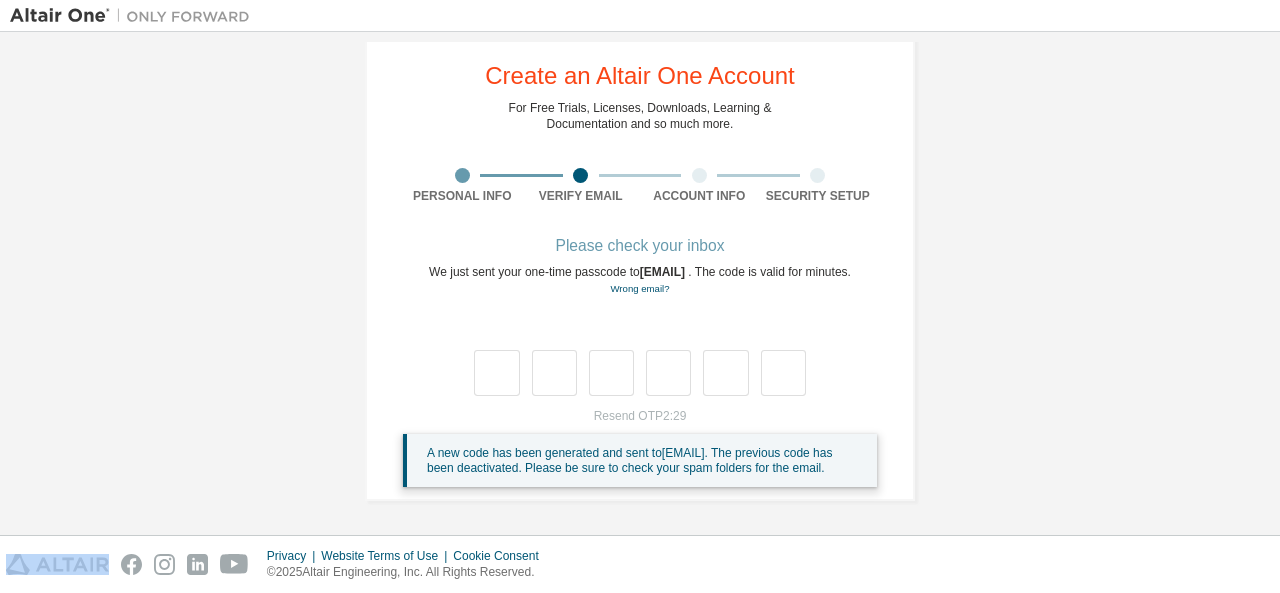 click on "A new code has been generated and sent to  [EMAIL] . The previous code has been deactivated. Please be sure to check your spam folders for the email." at bounding box center (644, 460) 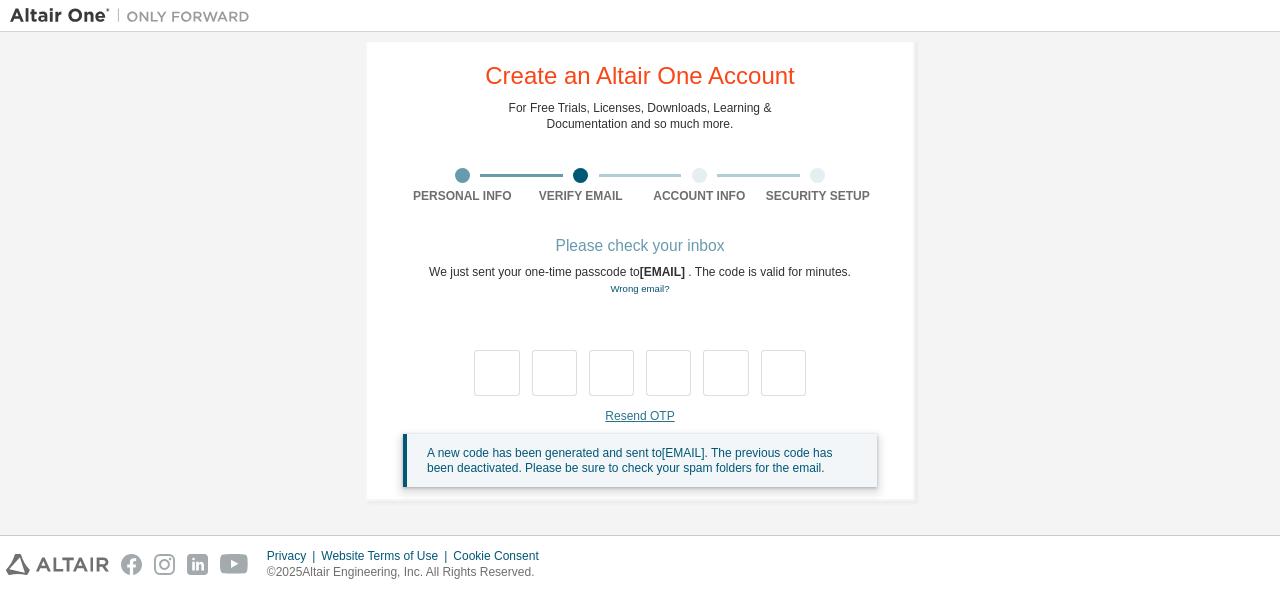 click on "Resend OTP" at bounding box center (639, 416) 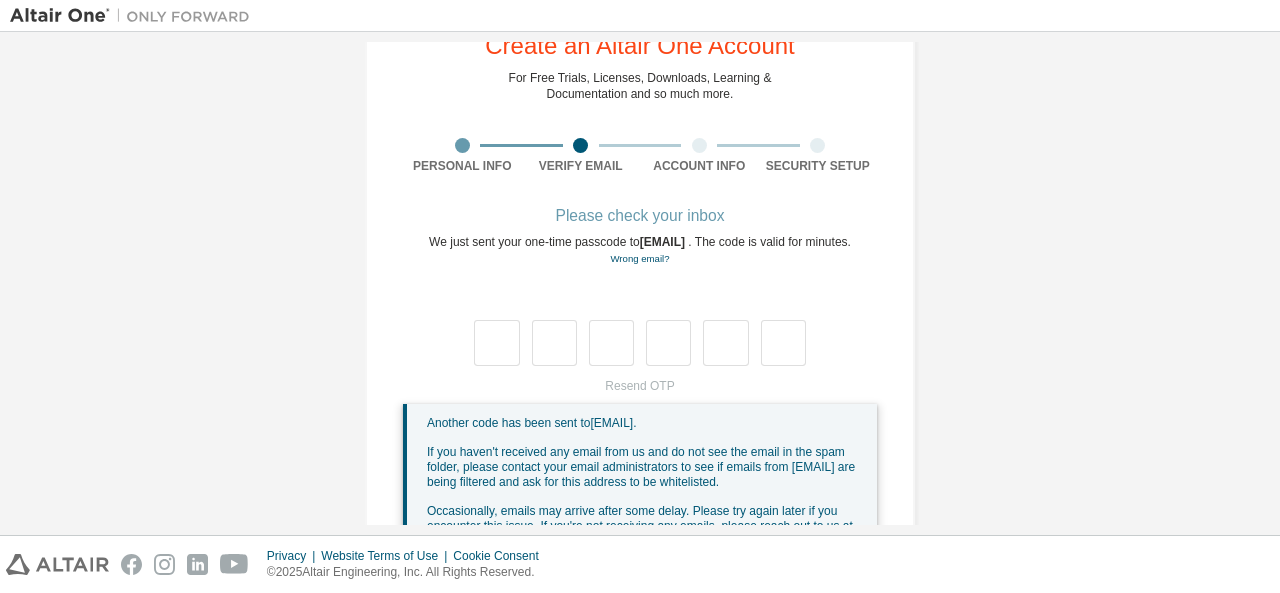 scroll, scrollTop: 0, scrollLeft: 0, axis: both 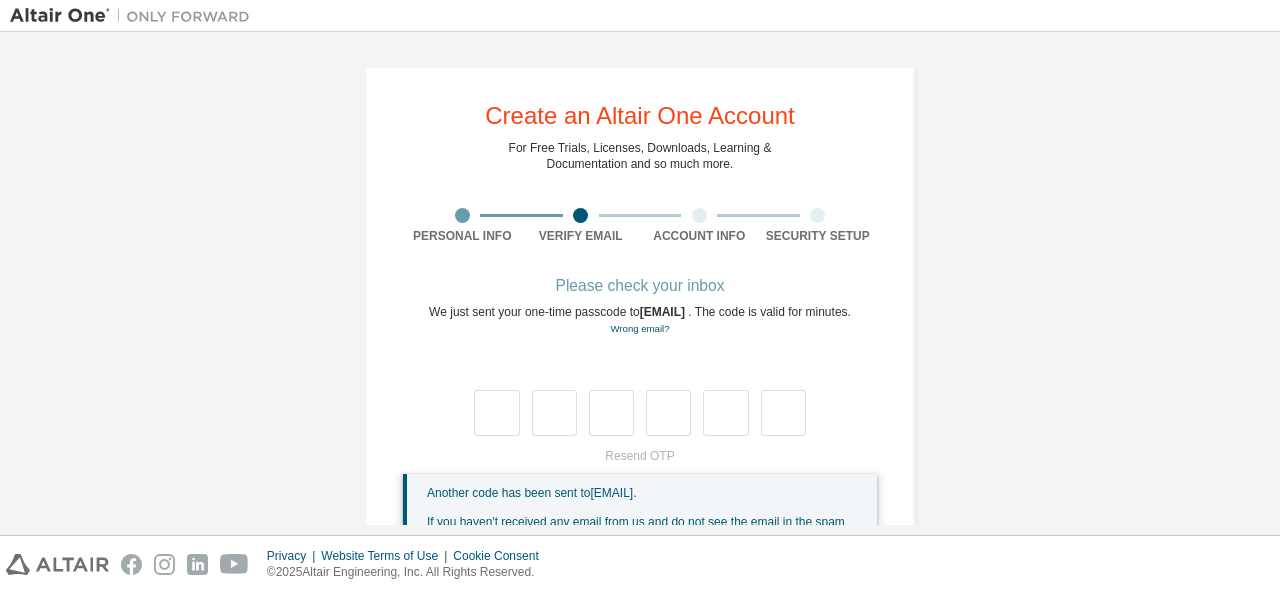 click at bounding box center [135, 16] 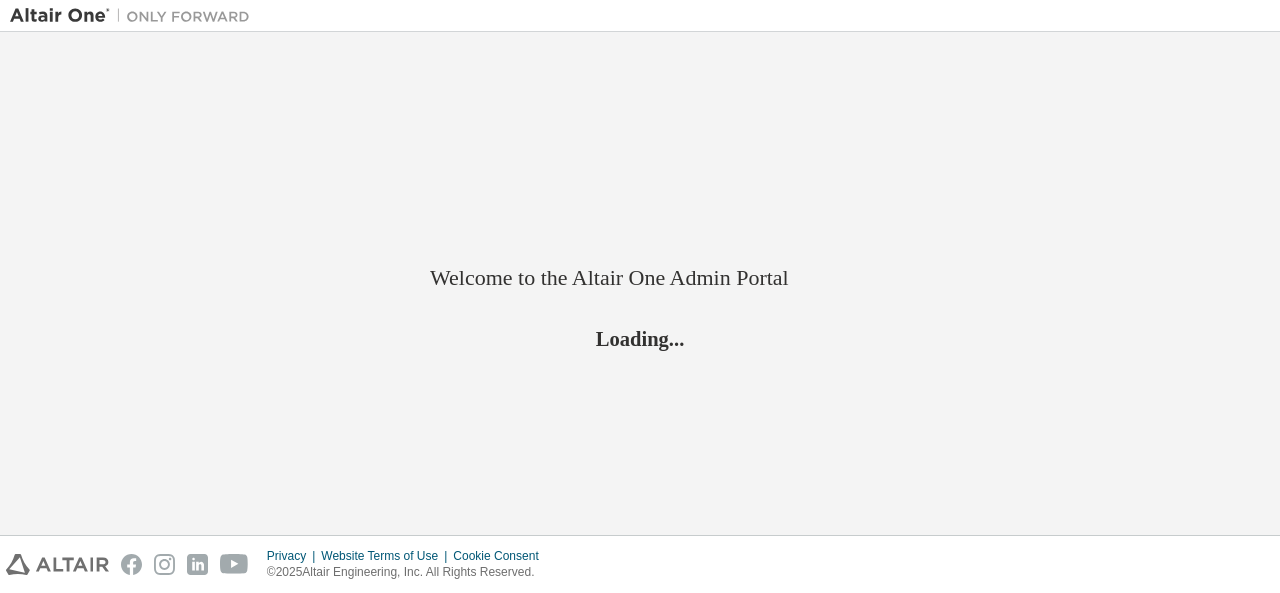 scroll, scrollTop: 0, scrollLeft: 0, axis: both 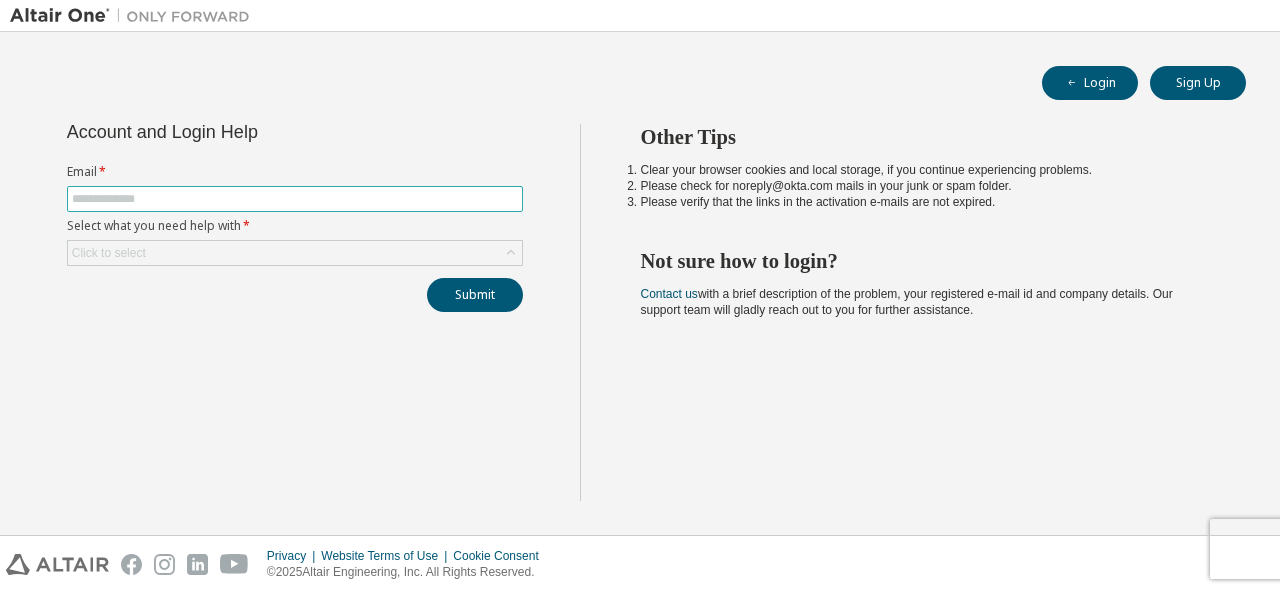 click at bounding box center [295, 199] 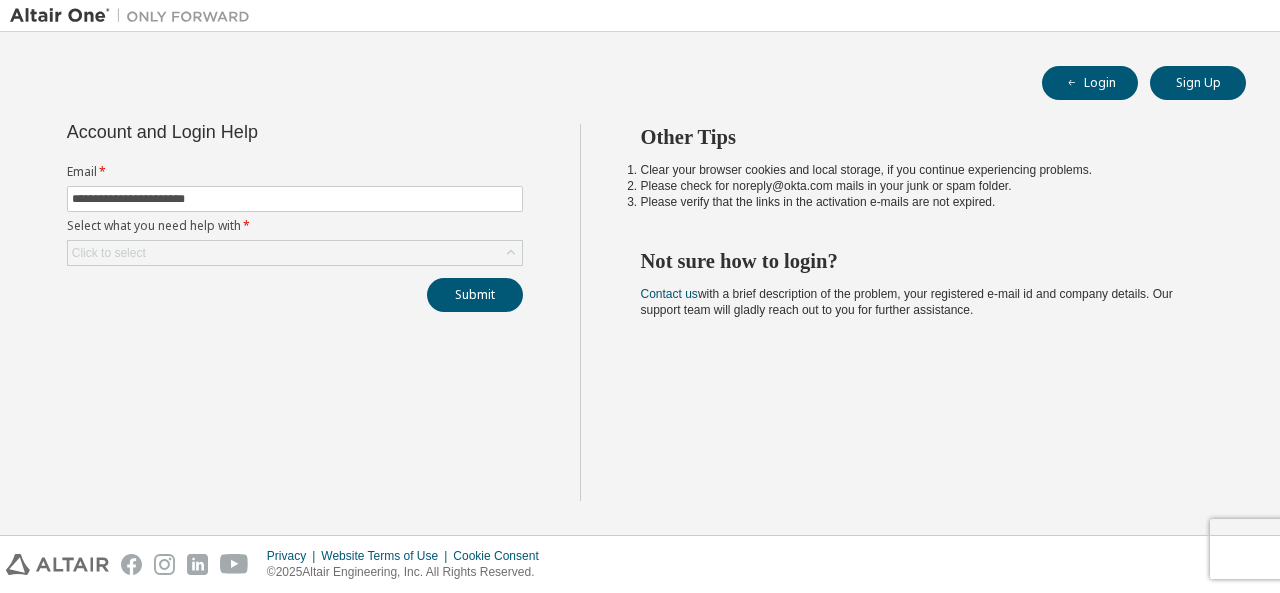 click on "**********" at bounding box center (295, 312) 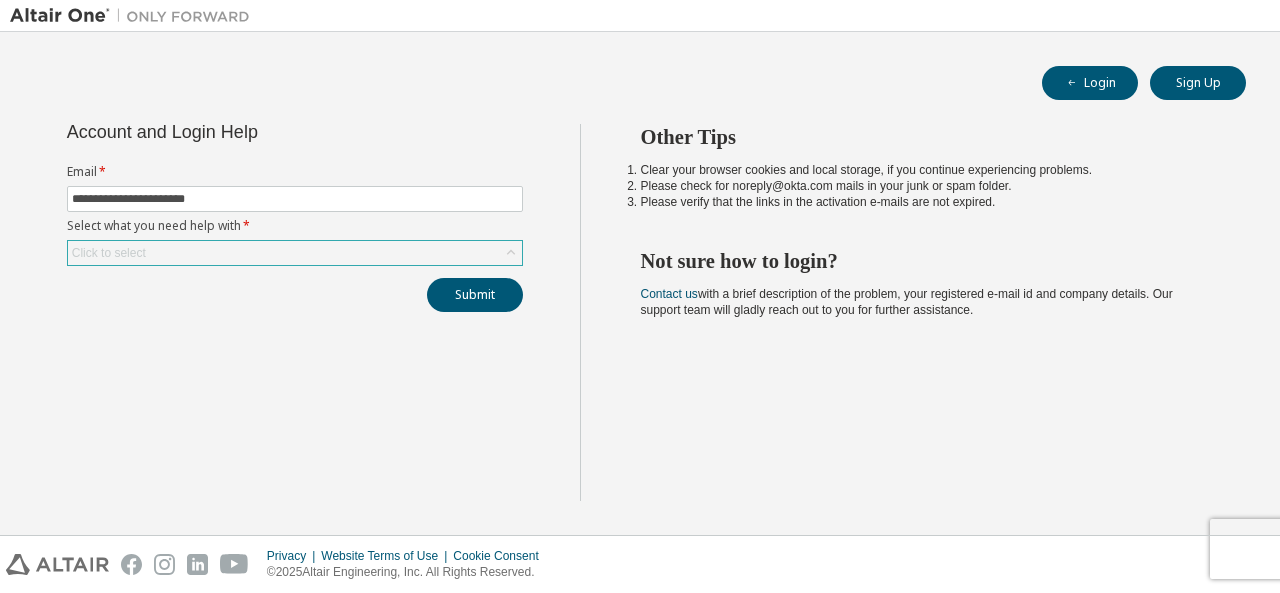 click on "Click to select" at bounding box center [295, 253] 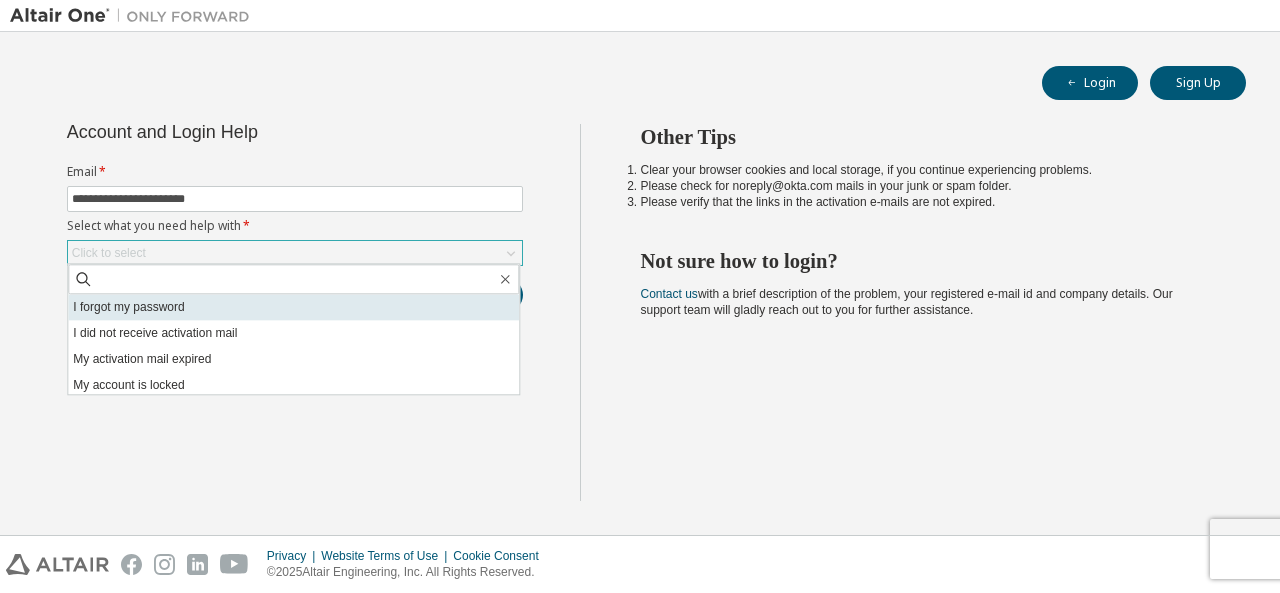 click on "I forgot my password" at bounding box center (293, 307) 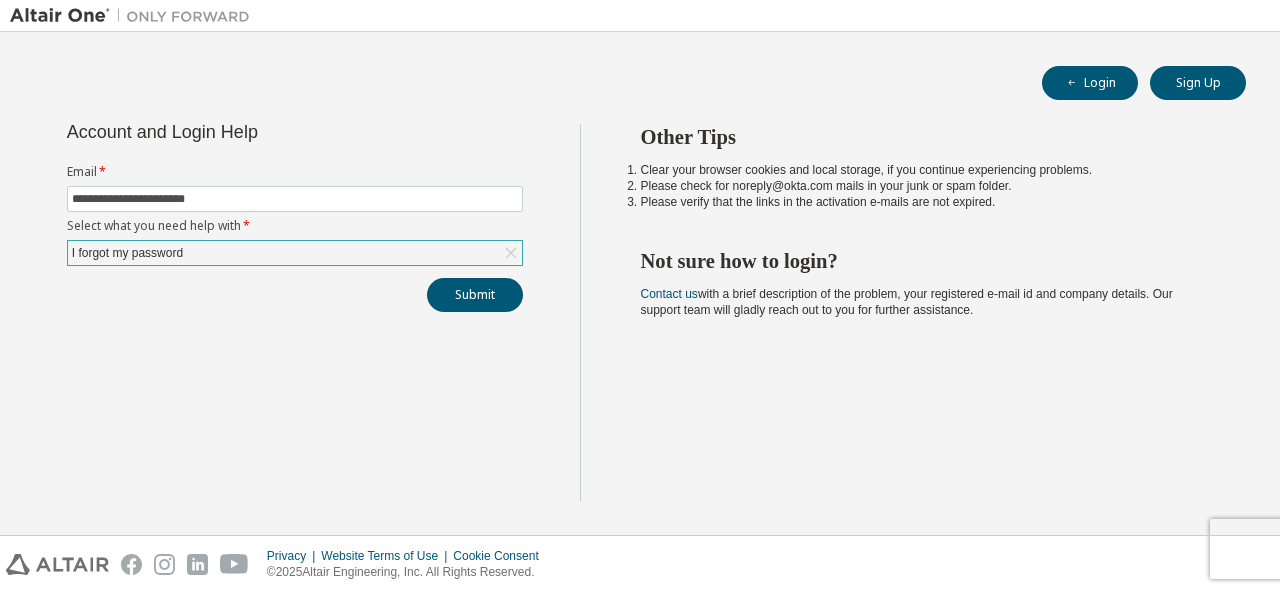 click on "**********" at bounding box center [295, 218] 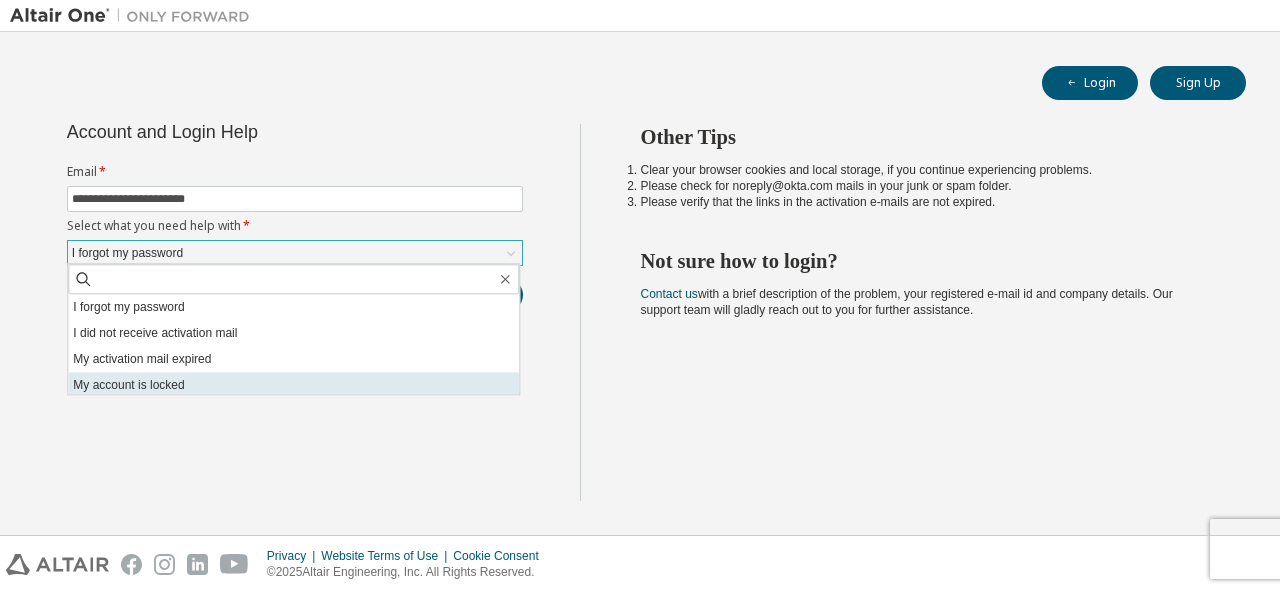 click on "My account is locked" at bounding box center [293, 385] 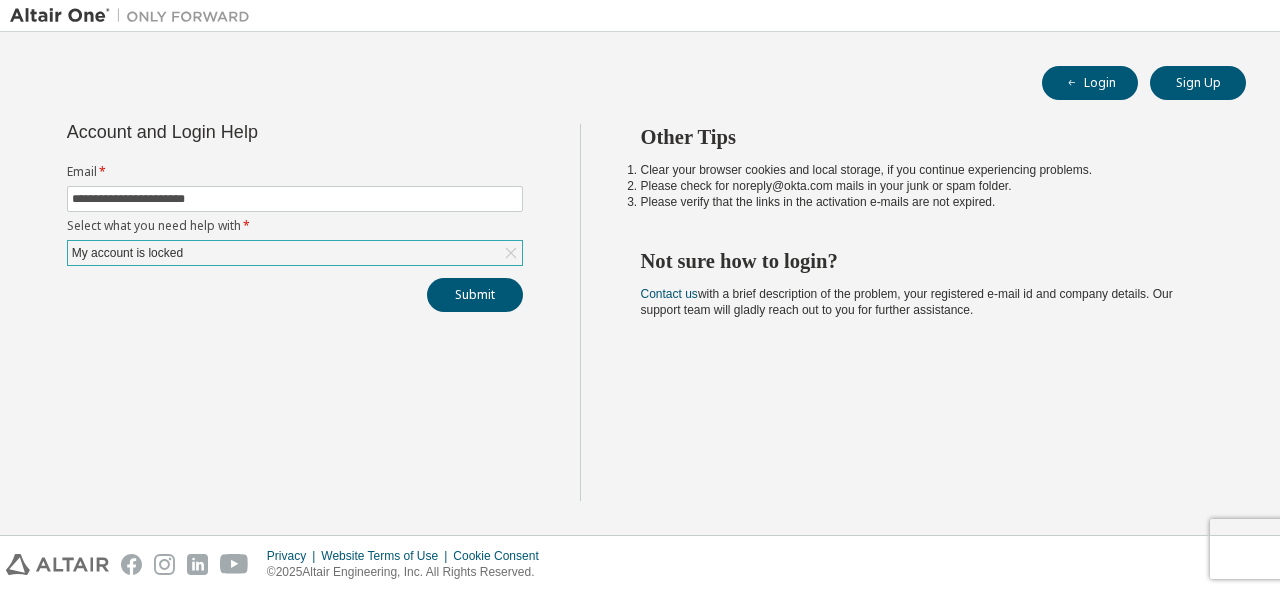 drag, startPoint x: 258, startPoint y: 267, endPoint x: 260, endPoint y: 257, distance: 10.198039 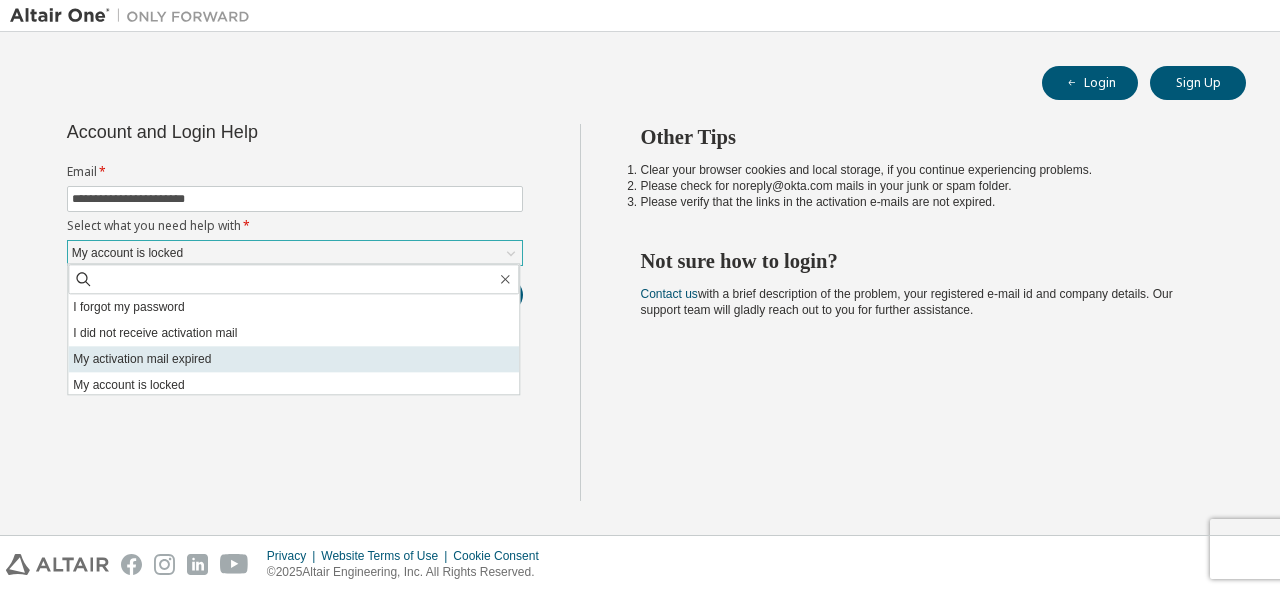 click on "My activation mail expired" at bounding box center [293, 359] 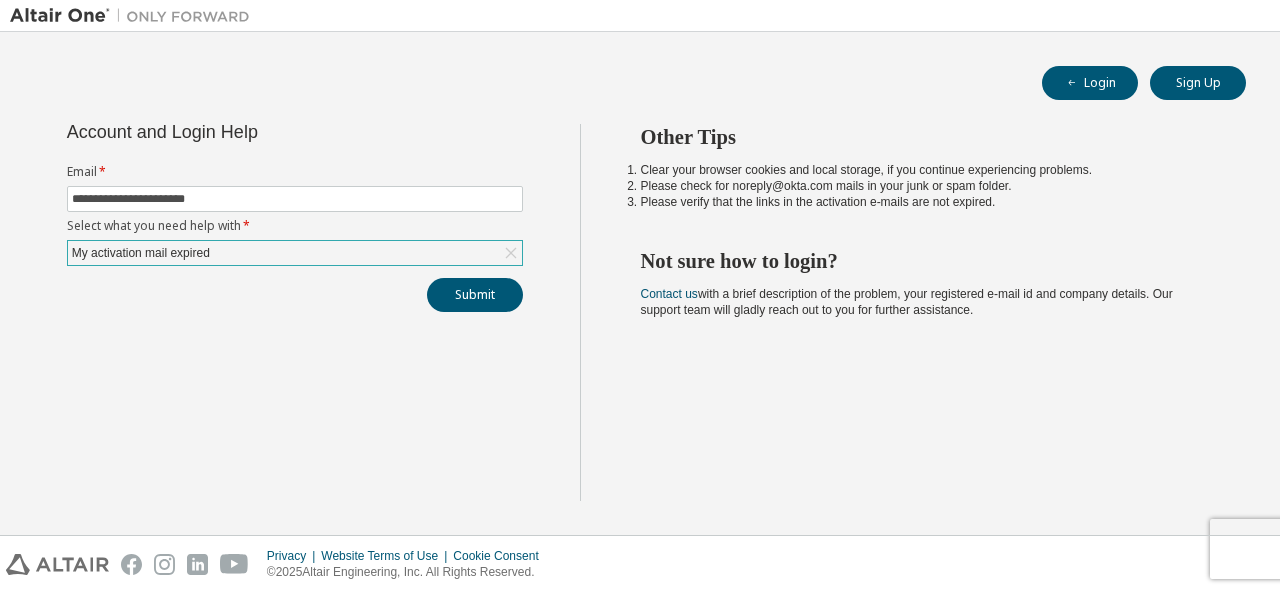 click on "My activation mail expired" at bounding box center (295, 253) 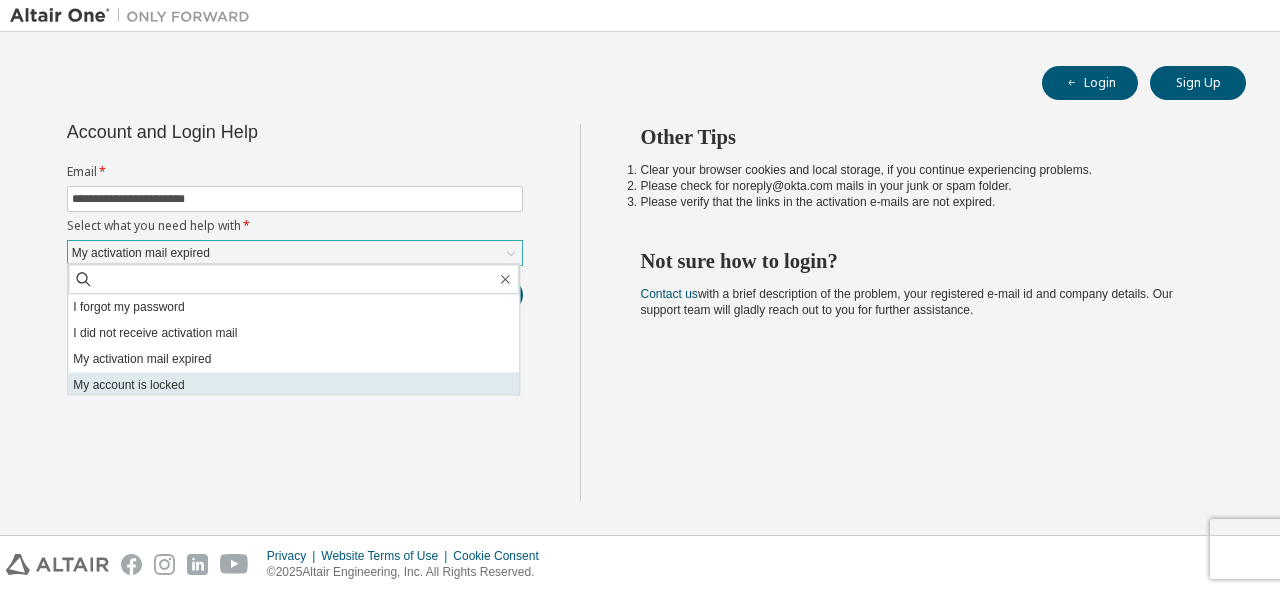 click on "My account is locked" at bounding box center [293, 385] 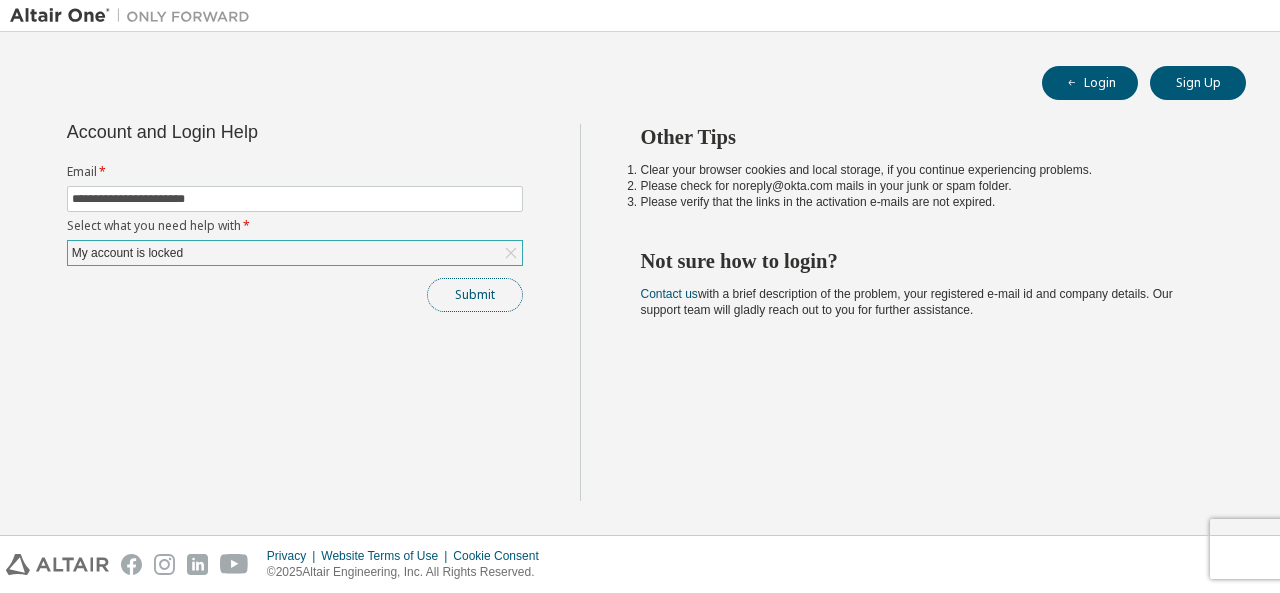 click on "Submit" at bounding box center [475, 295] 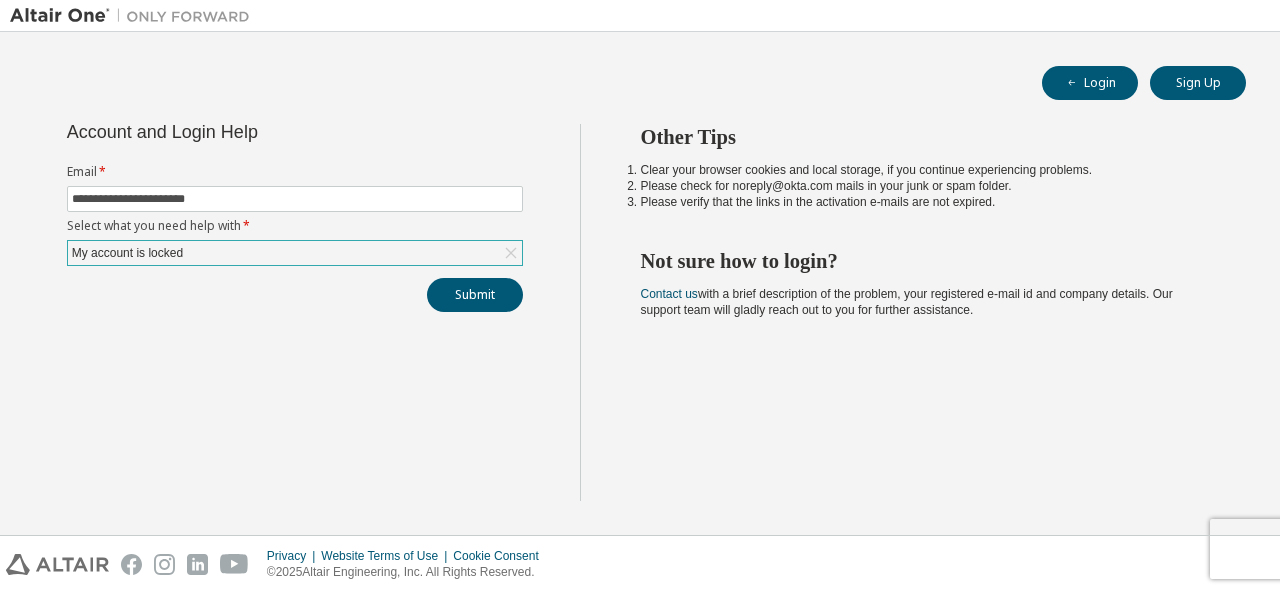 click on "Other Tips Clear your browser cookies and local storage, if you continue experiencing problems. Please check for noreply@okta.com mails in your junk or spam folder. Please verify that the links in the activation e-mails are not expired. Not sure how to login? Contact us  with a brief description of the problem, your registered e-mail id and company details. Our support team will gladly reach out to you for further assistance." at bounding box center (925, 312) 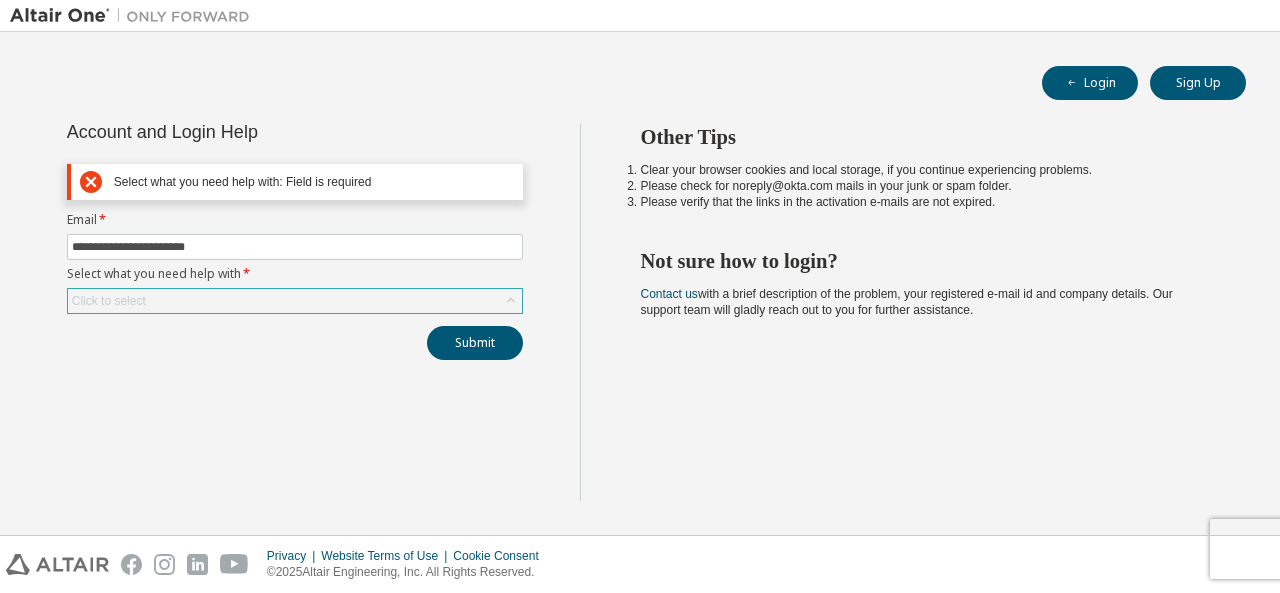 click on "Click to select" at bounding box center [295, 301] 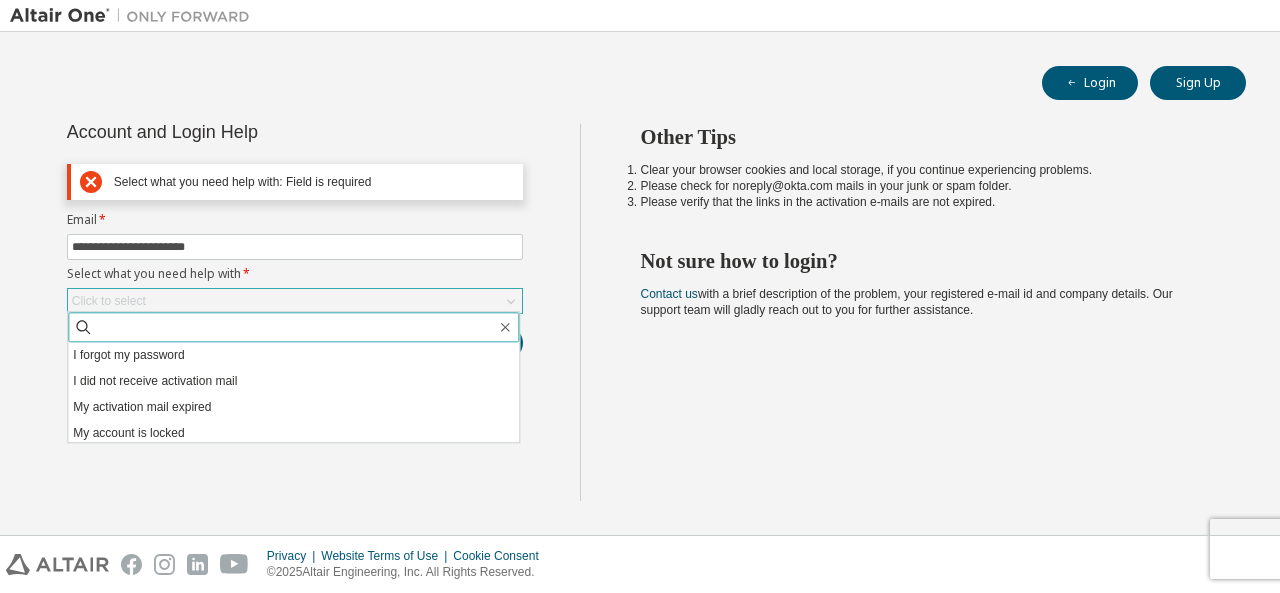 click at bounding box center (294, 327) 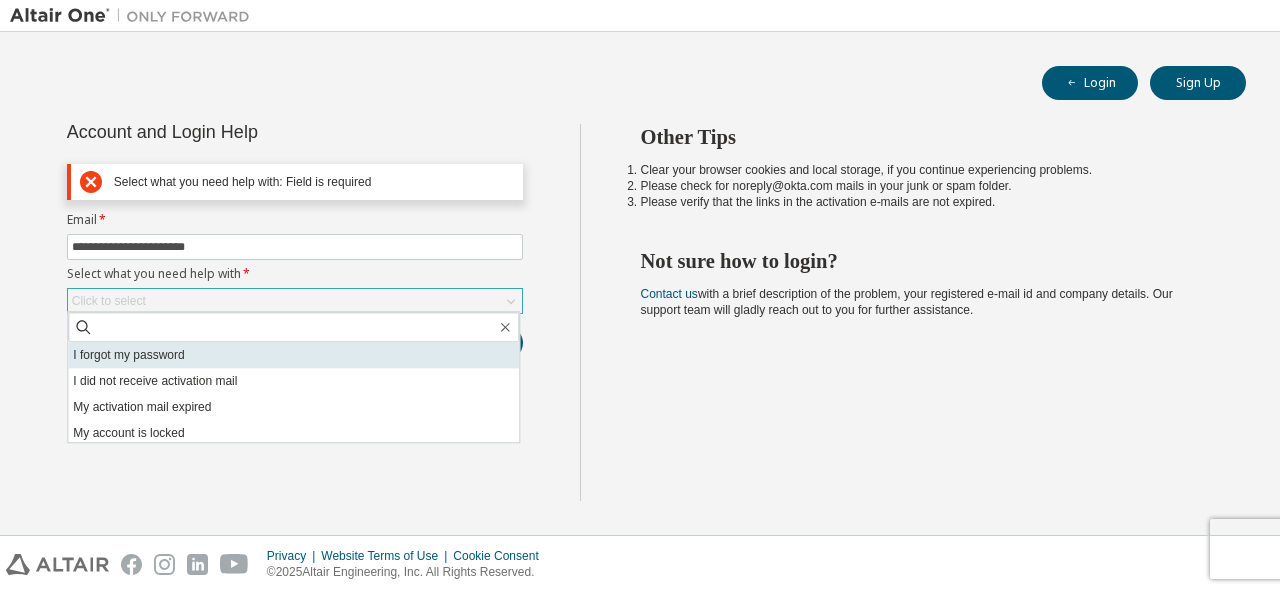 click on "I forgot my password" at bounding box center (293, 355) 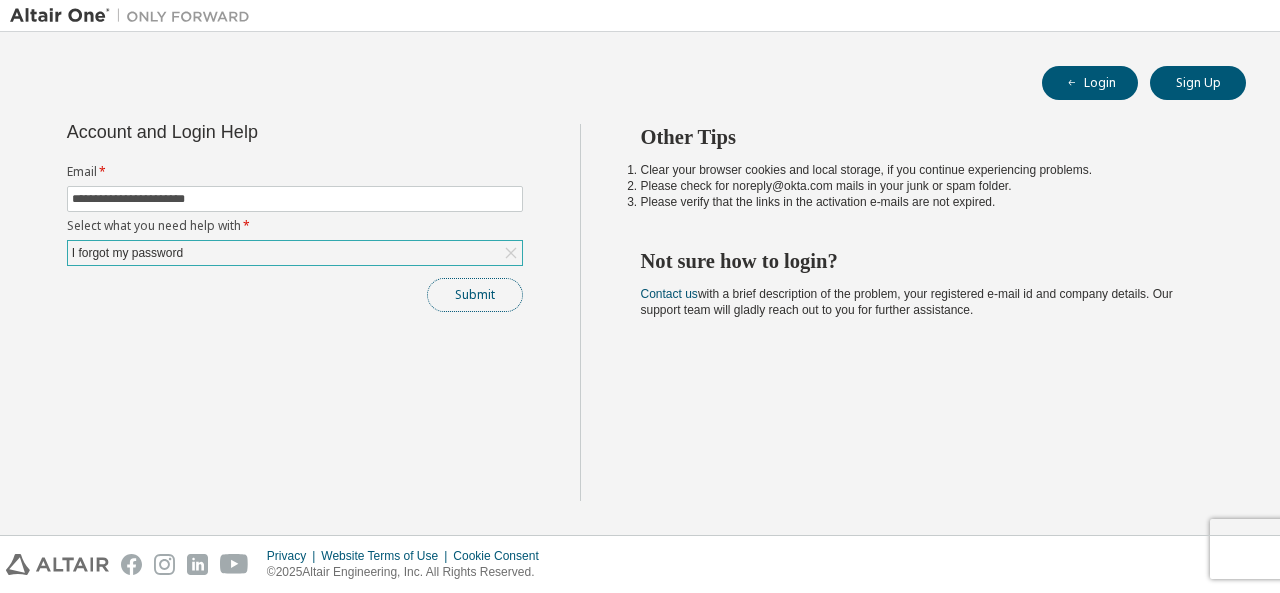 click on "Submit" at bounding box center (475, 295) 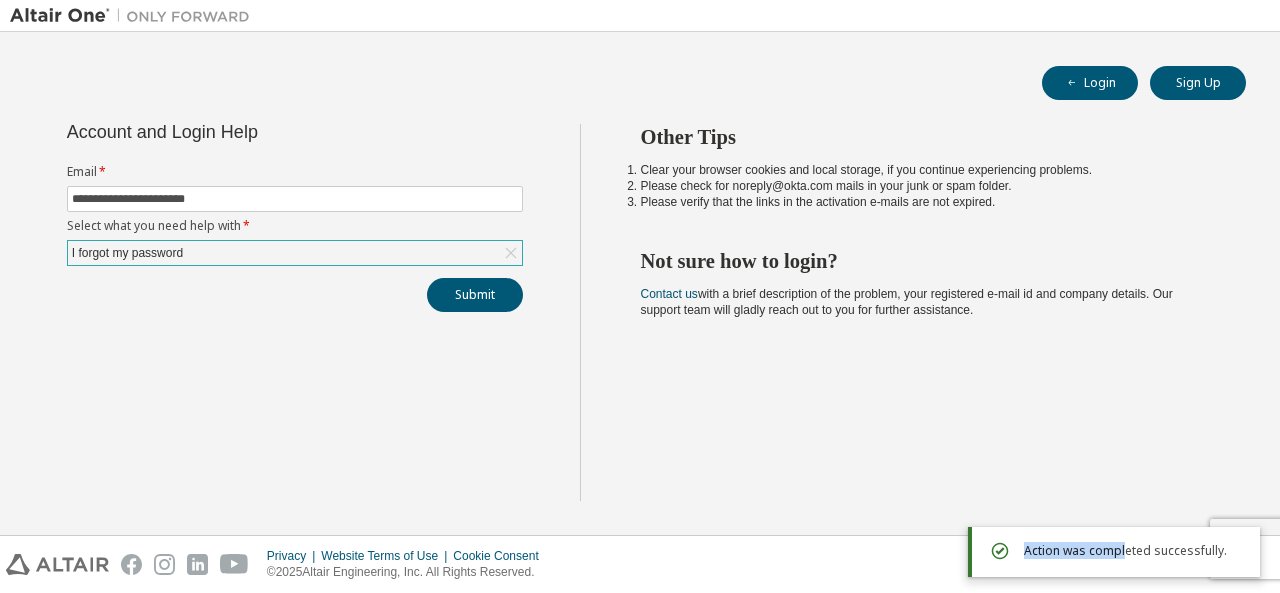 drag, startPoint x: 1122, startPoint y: 547, endPoint x: 996, endPoint y: 565, distance: 127.27922 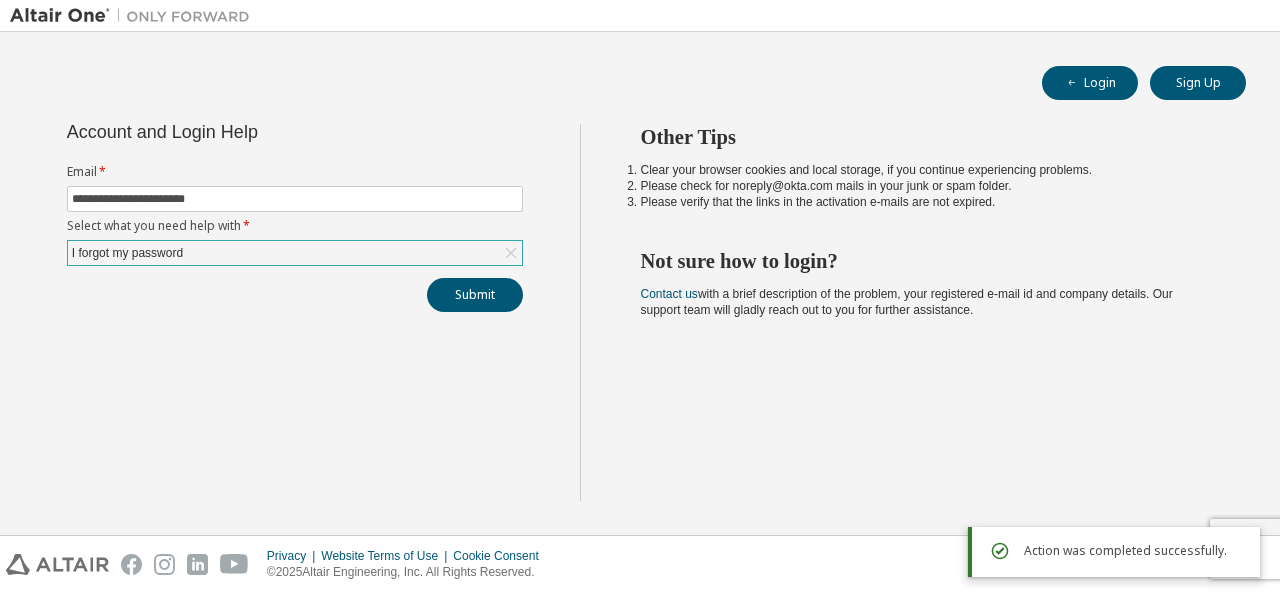 click on "Other Tips Clear your browser cookies and local storage, if you continue experiencing problems. Please check for noreply@okta.com mails in your junk or spam folder. Please verify that the links in the activation e-mails are not expired. Not sure how to login? Contact us  with a brief description of the problem, your registered e-mail id and company details. Our support team will gladly reach out to you for further assistance." at bounding box center (925, 312) 